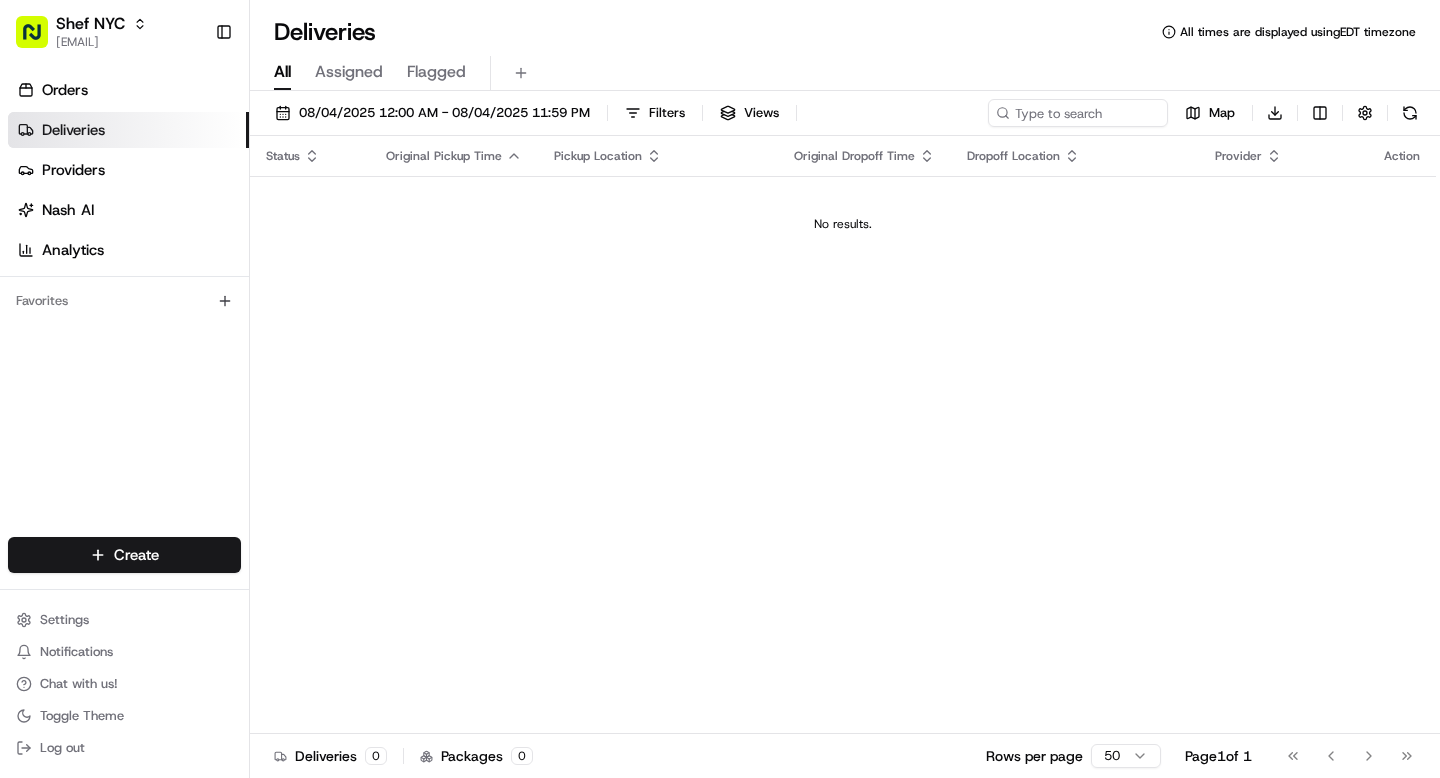 scroll, scrollTop: 0, scrollLeft: 0, axis: both 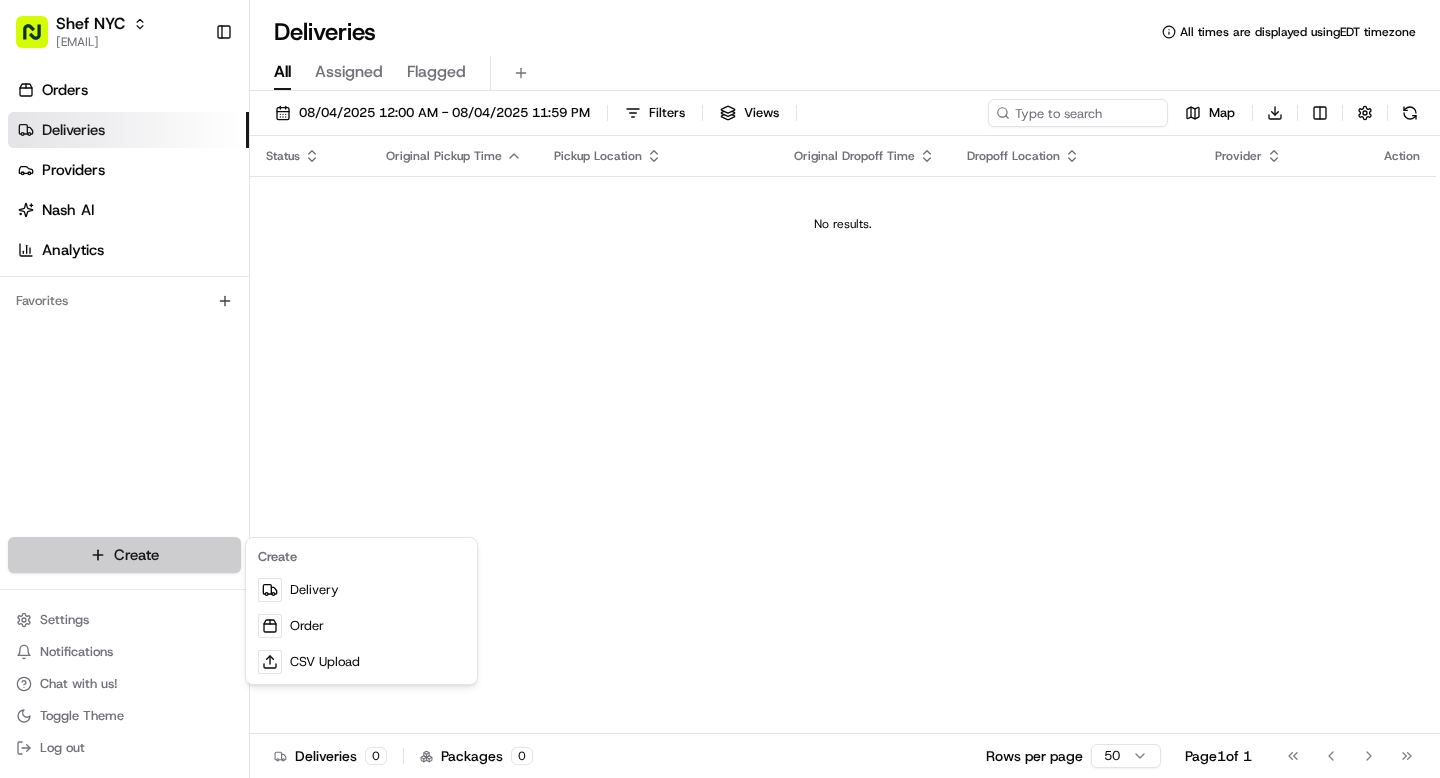 click on "[CITY] [FIRST] [EMAIL] Toggle Sidebar Orders Deliveries Providers Nash AI Analytics Favorites Main Menu Members Organization Organization Users Roles Preferences Customization Tracking Orchestration Automations Dispatch Strategy Locations Pickup Locations Dropoff Locations Billing Billing Refund Requests Integrations Notification Triggers Webhooks API Keys Request Logs Create Settings Notifications Chat with us! Toggle Theme Log out Deliveries All times are displayed using EDT timezone All Assigned Flagged [DATE] [TIME] Filters Views Map Download Status Original Pickup Time Pickup Location Original Dropoff Time Dropoff Location Provider Action No results. Deliveries 0 Packages 0 Rows per page 50 Page 1 of 1 Go to first page Go to previous page Go to next page Go to last page Create Delivery Order CSV Upload" at bounding box center (720, 389) 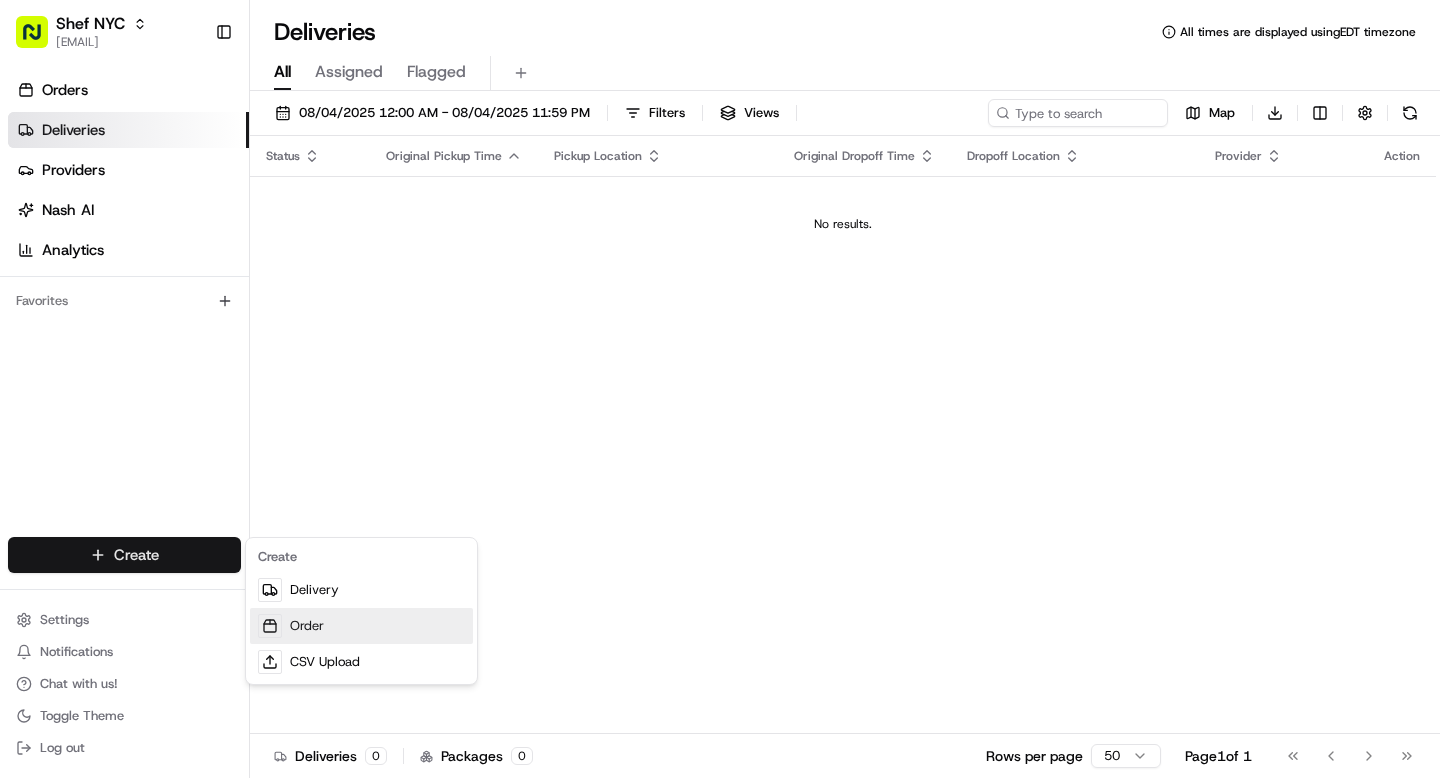 click on "Order" at bounding box center (361, 626) 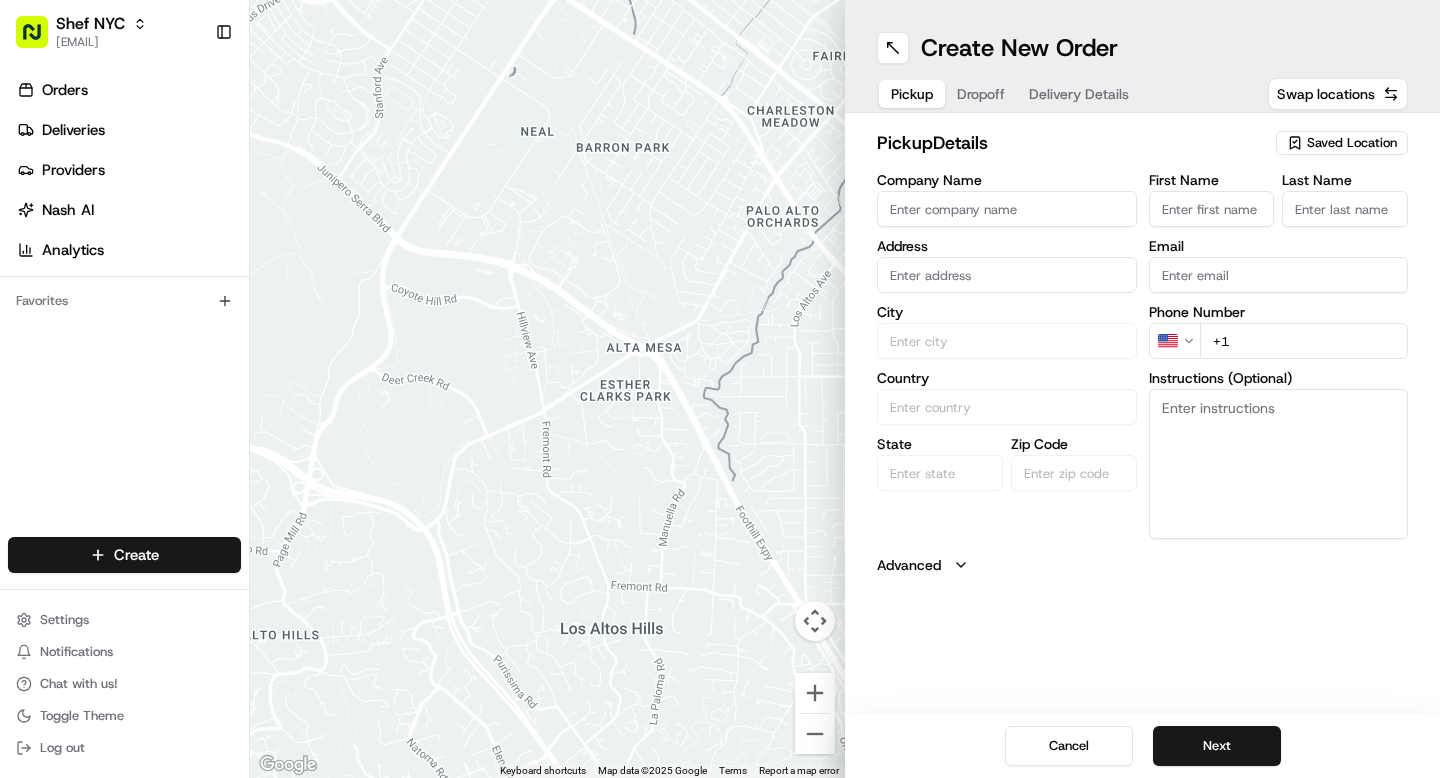 click on "Saved Location" at bounding box center [1352, 143] 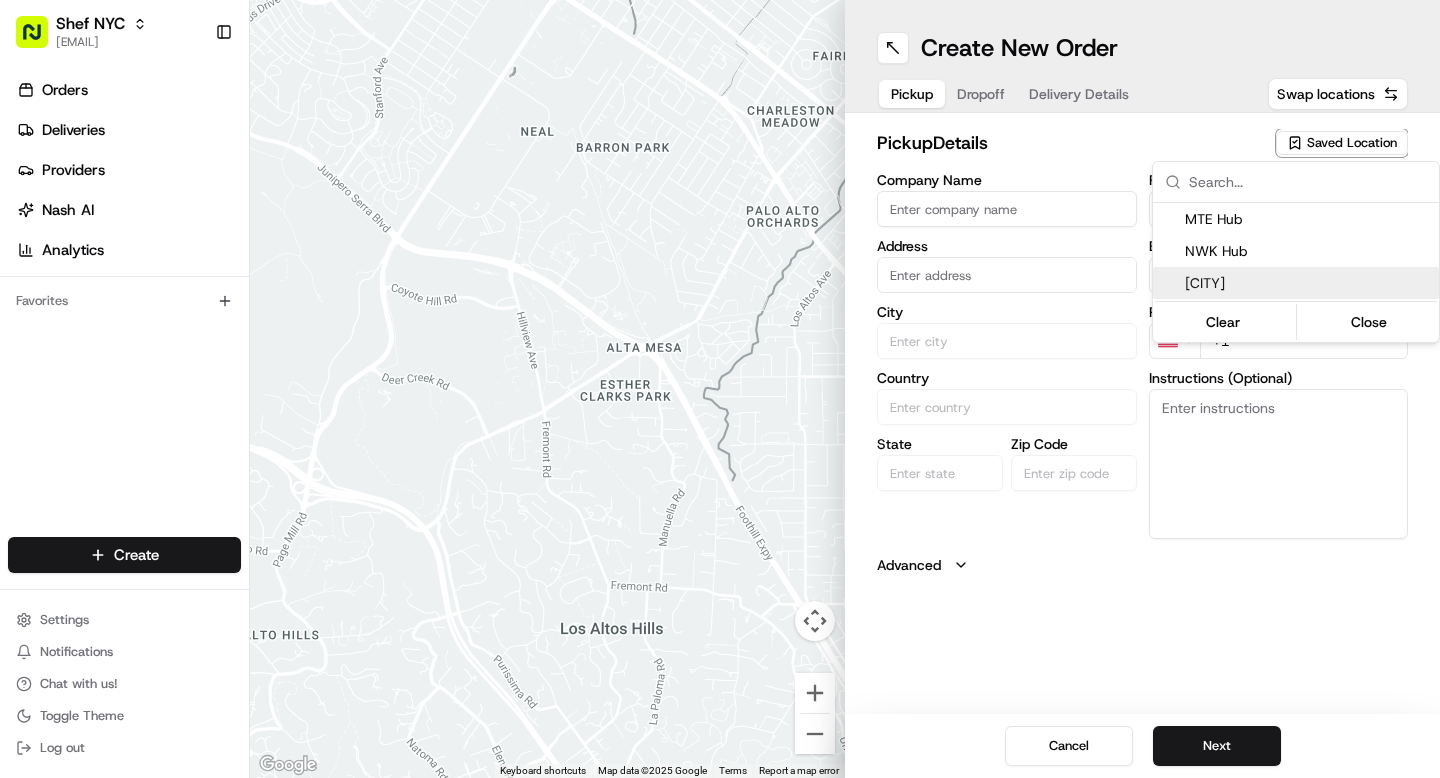 click on "[CITY]" at bounding box center [1308, 283] 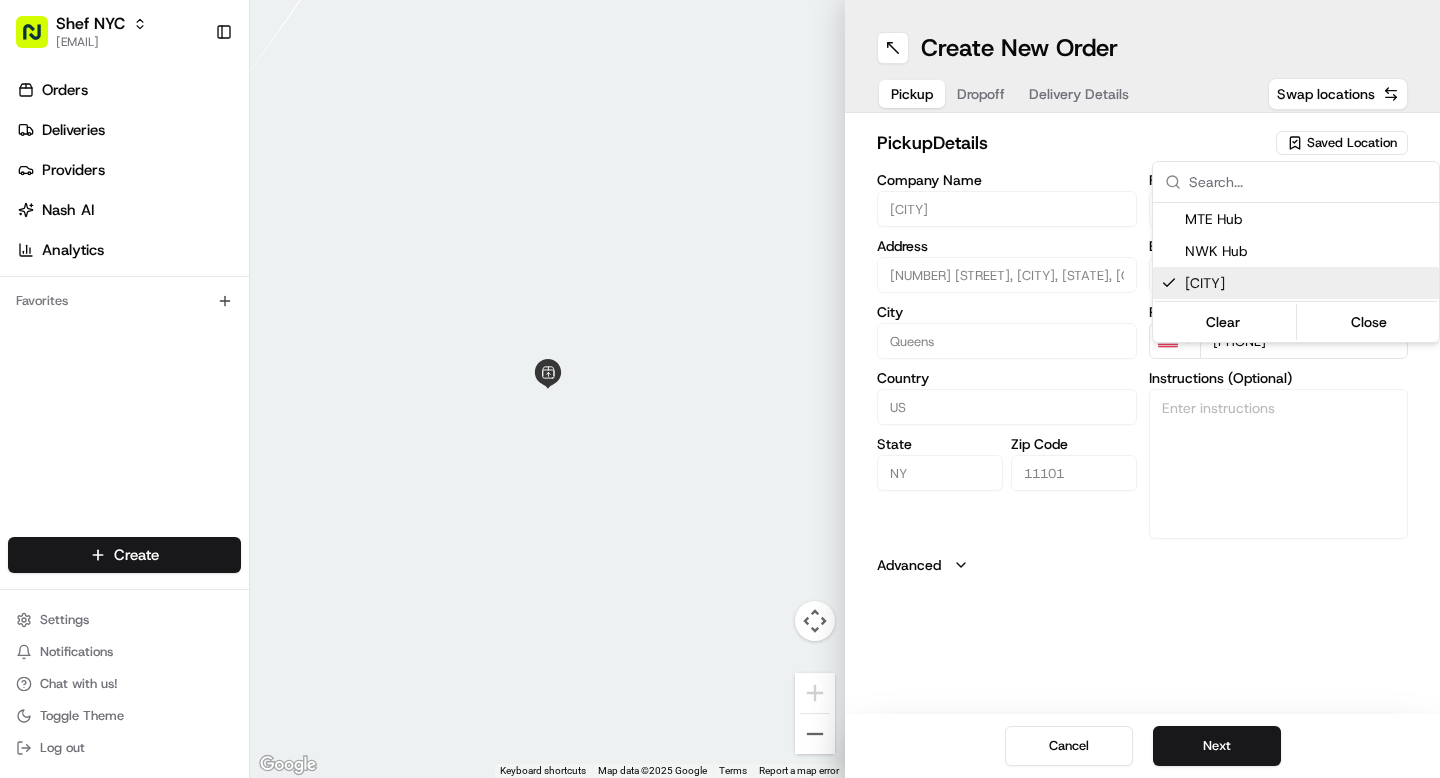 click on "[CITY] [FIRST] [LAST]" at bounding box center (720, 389) 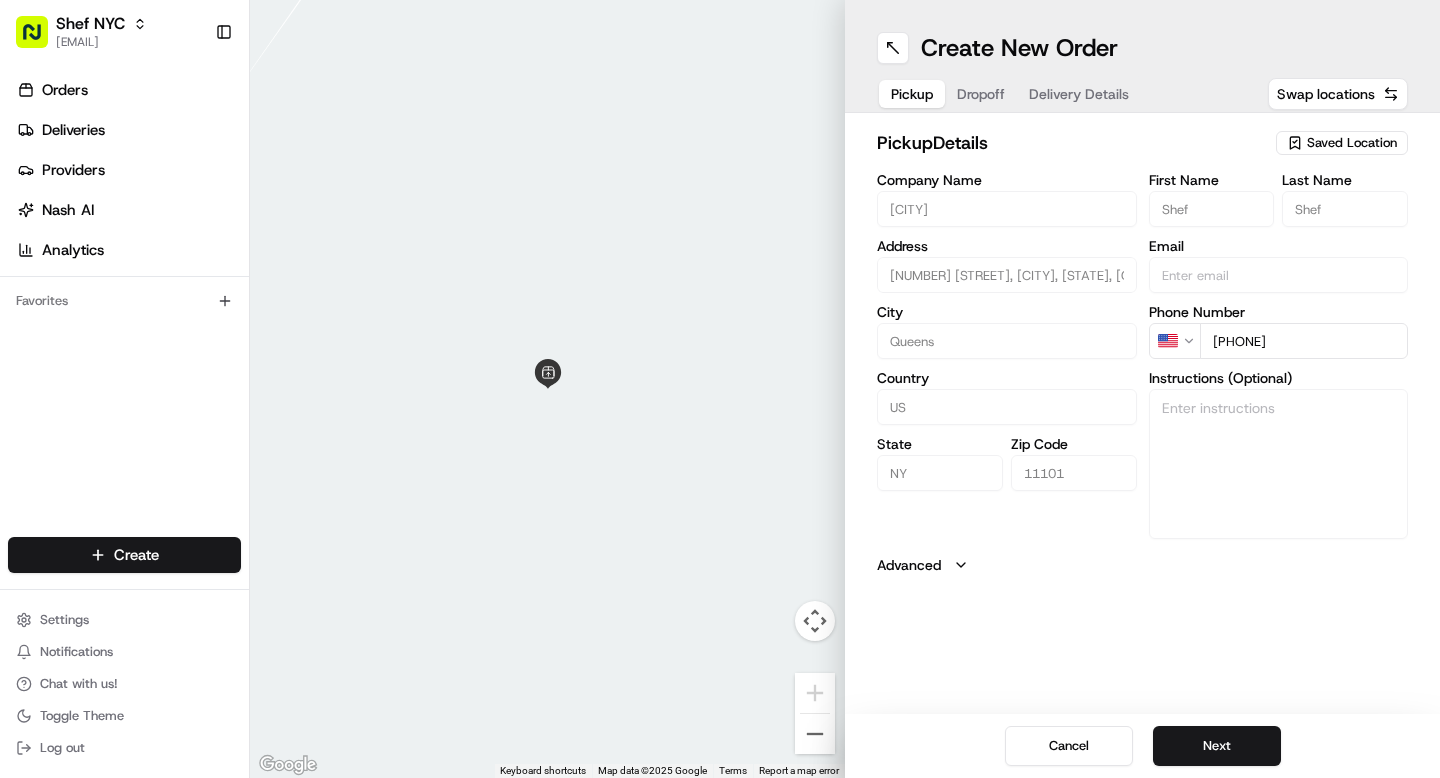 click on "Dropoff" at bounding box center [981, 94] 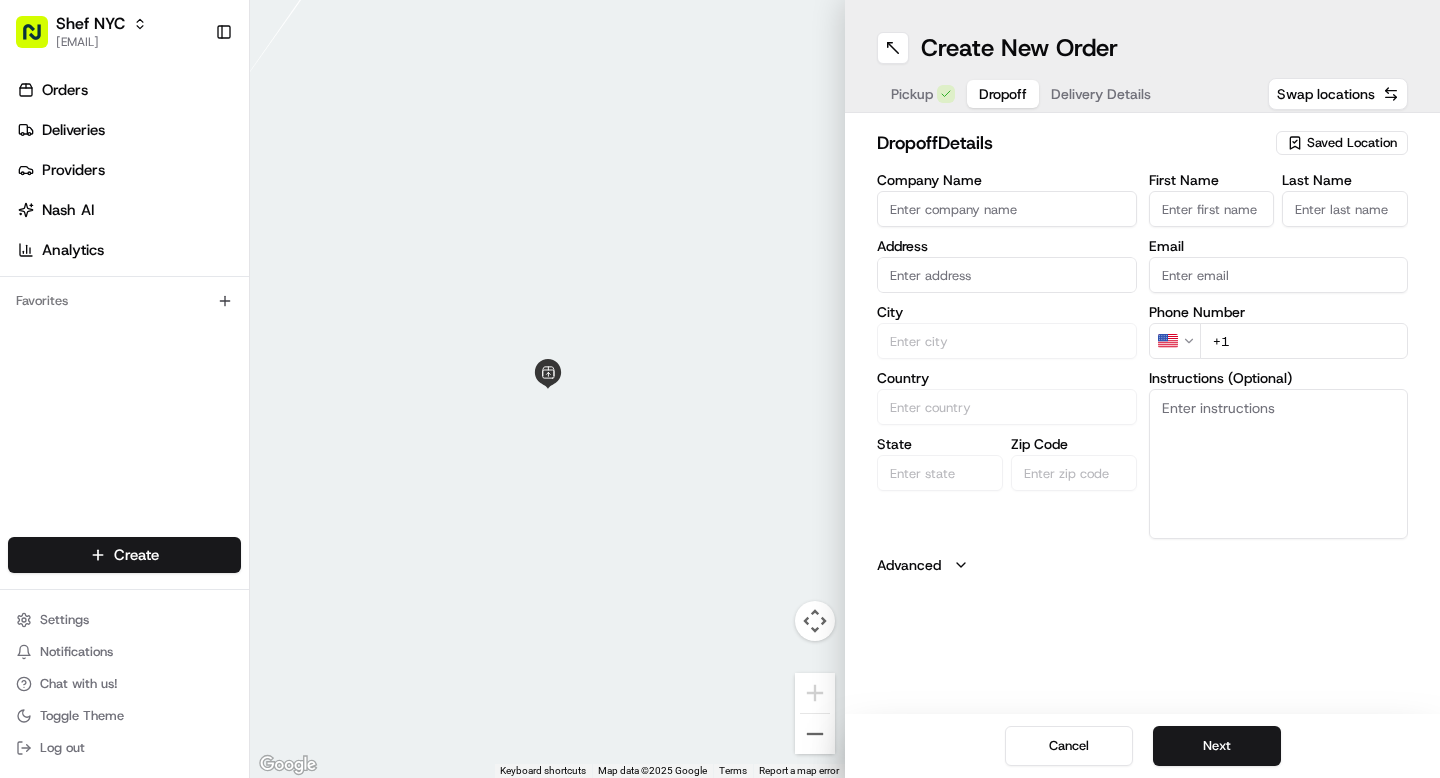 click on "First Name" at bounding box center [1212, 209] 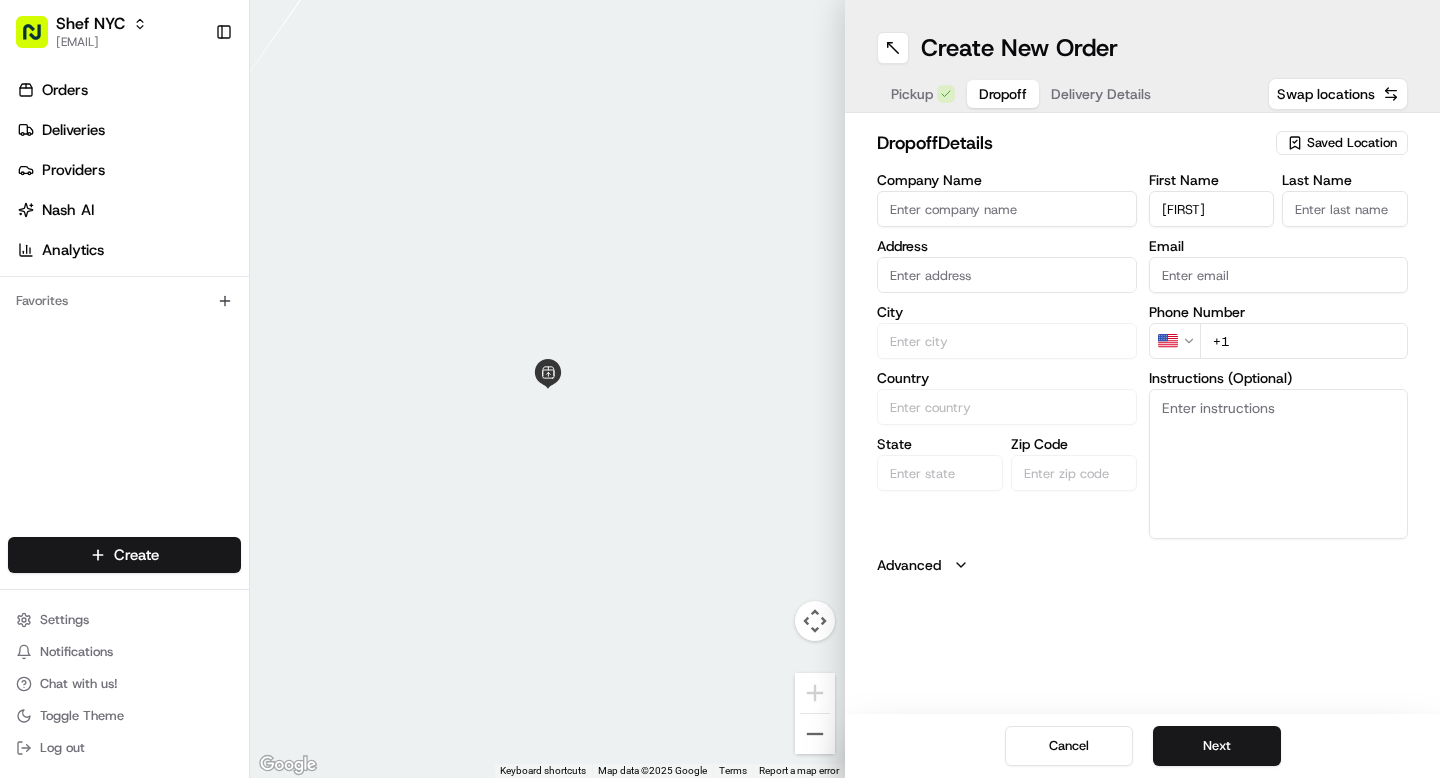 type on "[FIRST]" 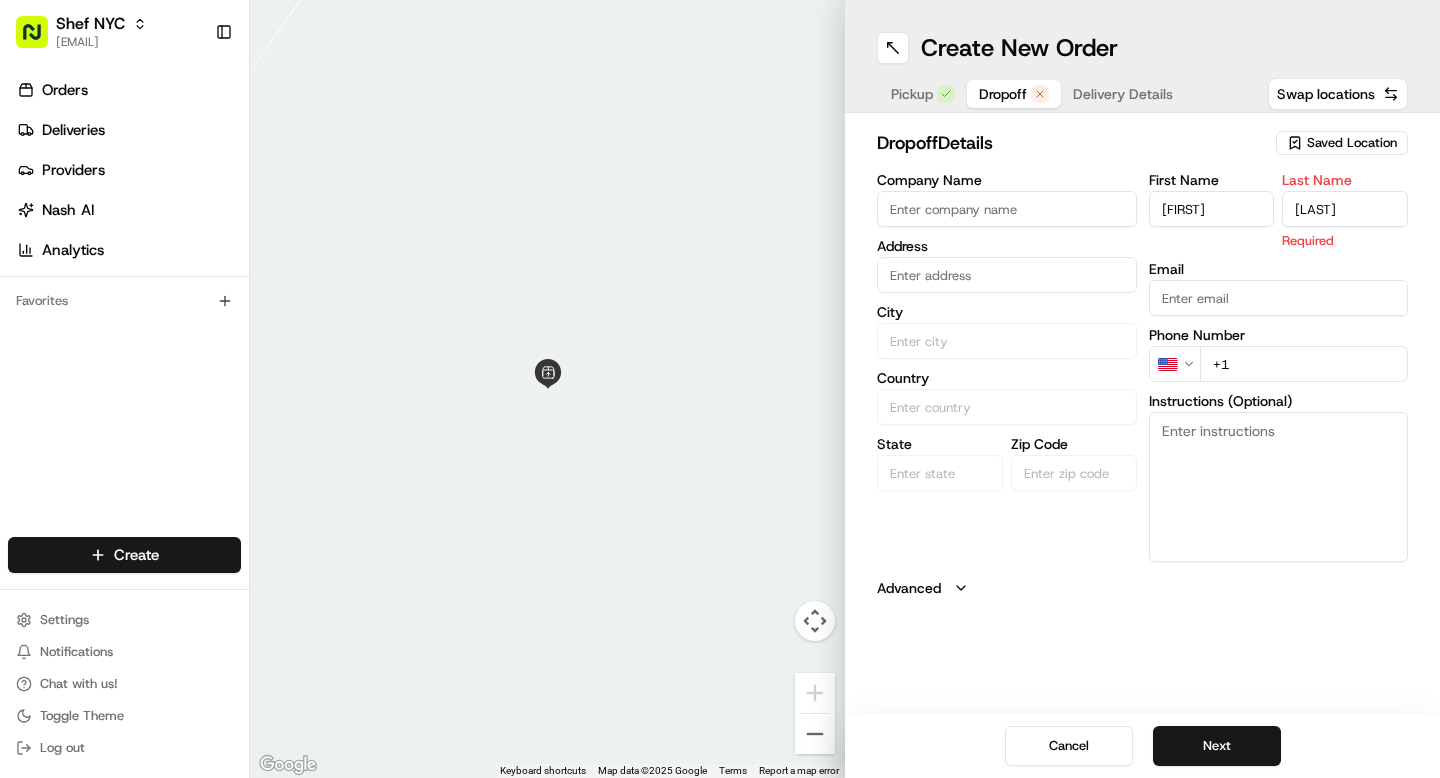 type on "[LAST]" 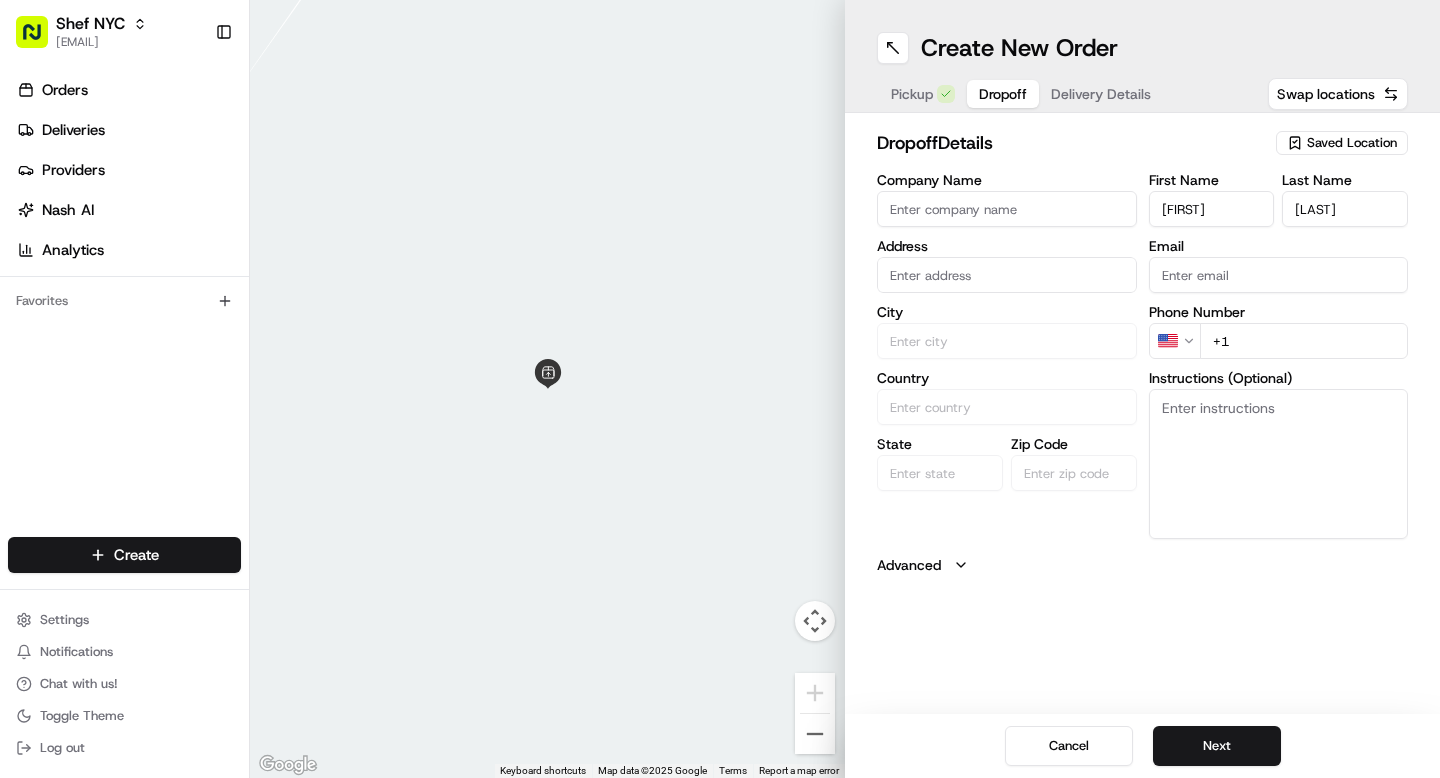 click on "+1" at bounding box center [1304, 341] 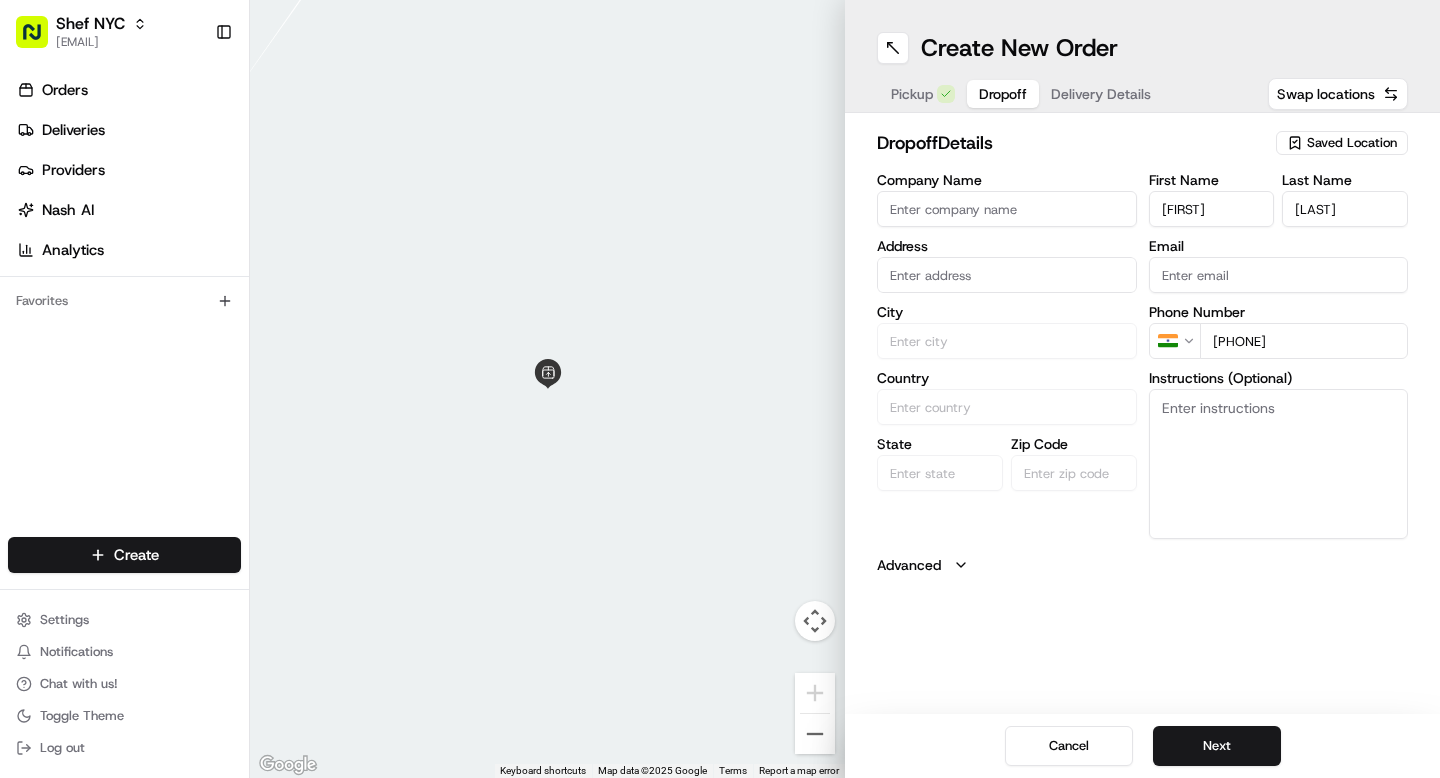 click on "[PHONE]" at bounding box center [1304, 341] 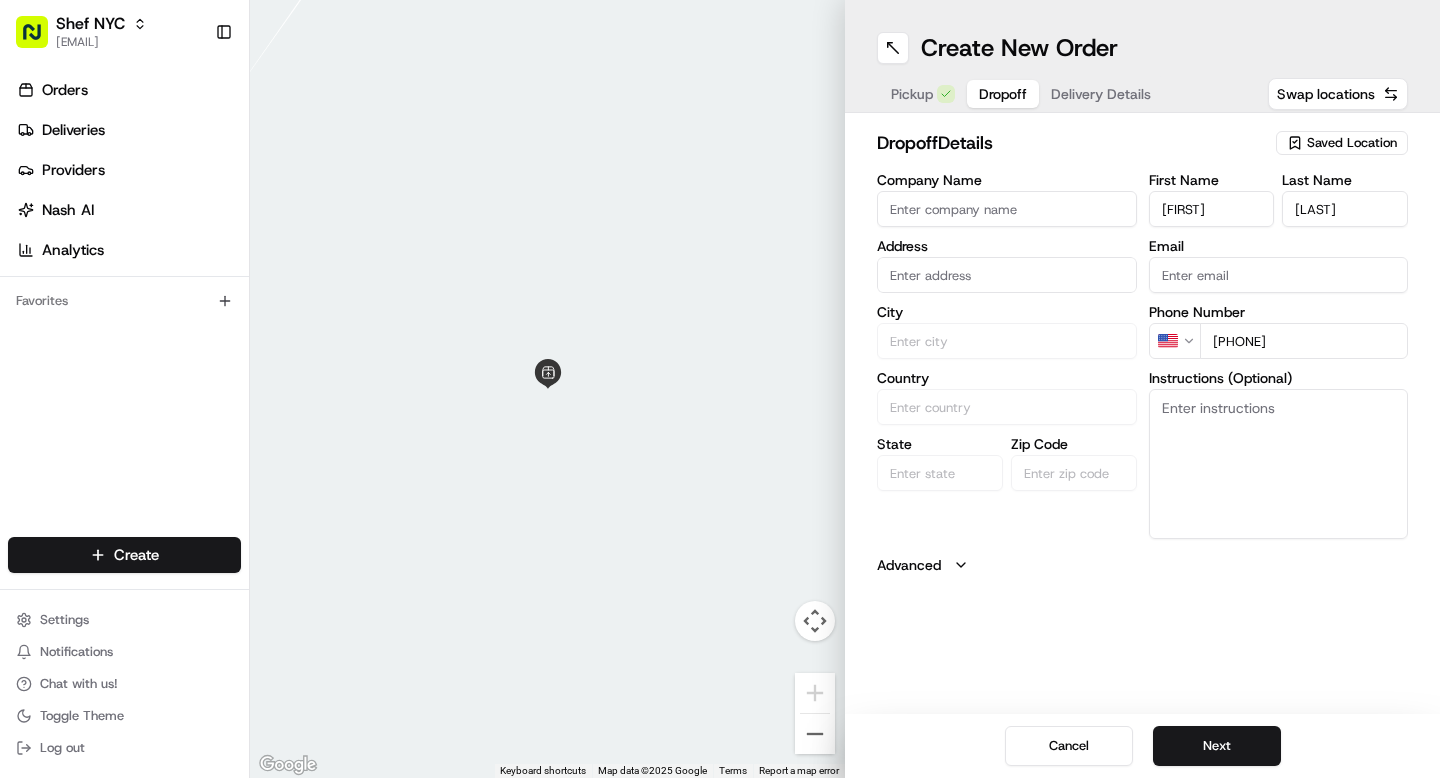 type on "[PHONE]" 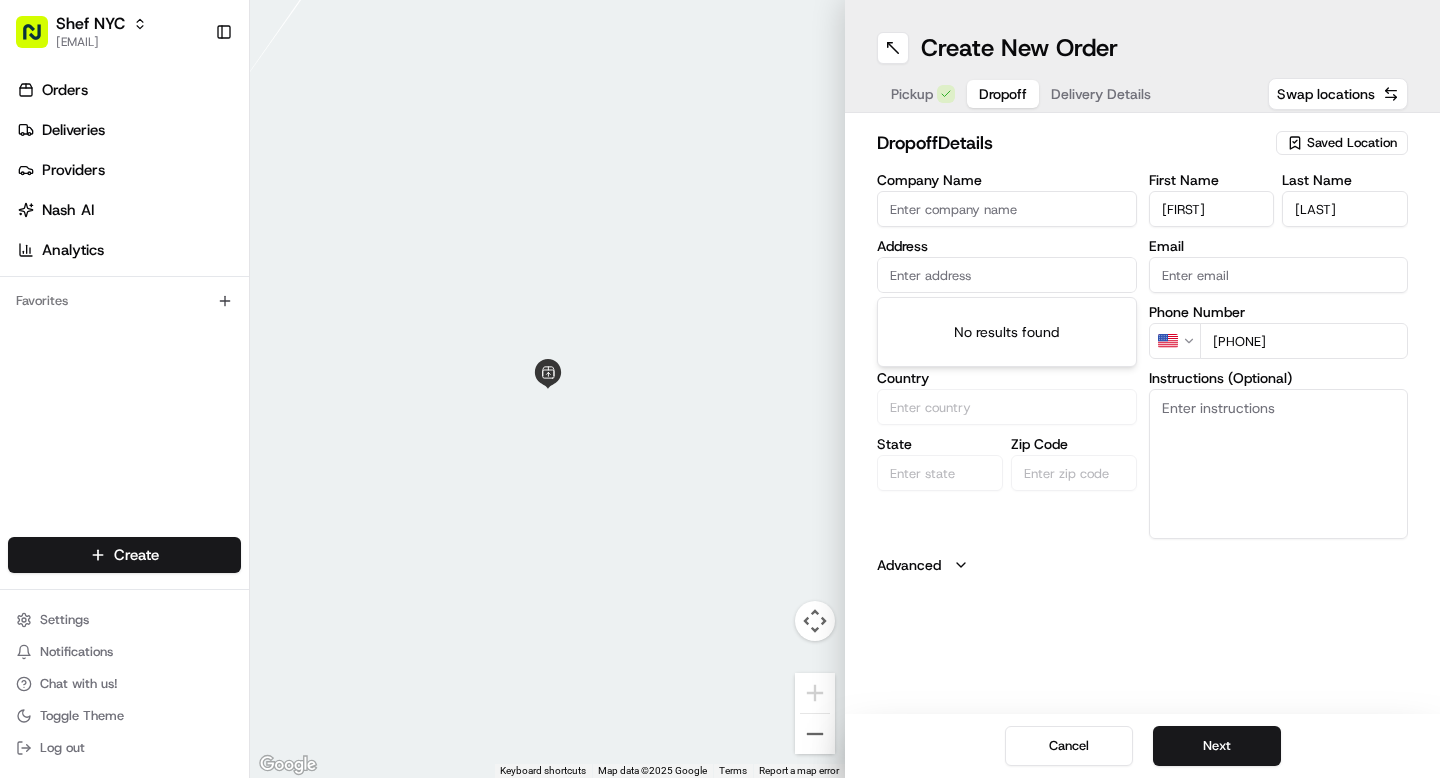 click at bounding box center [1007, 275] 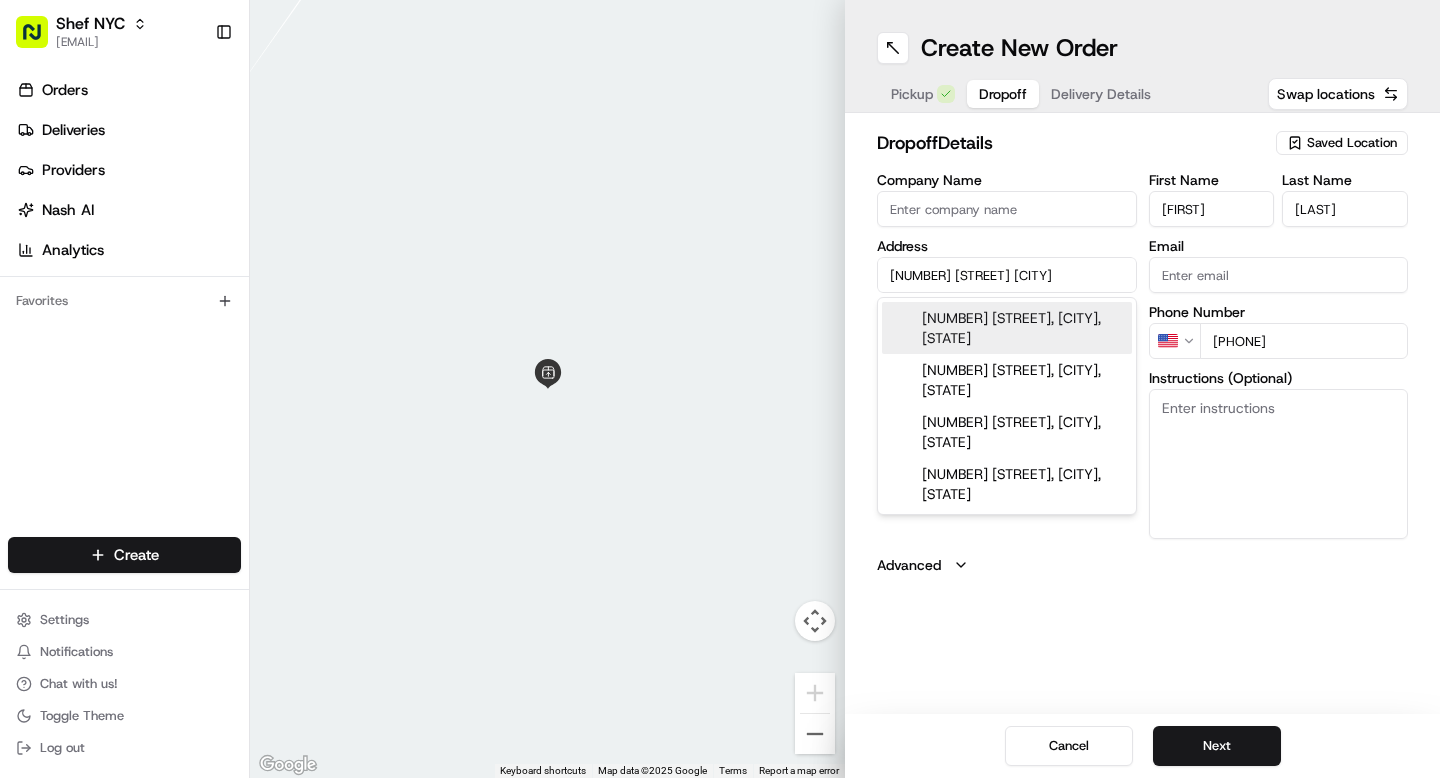 click on "[NUMBER] [STREET], [CITY], [STATE]" at bounding box center [1007, 328] 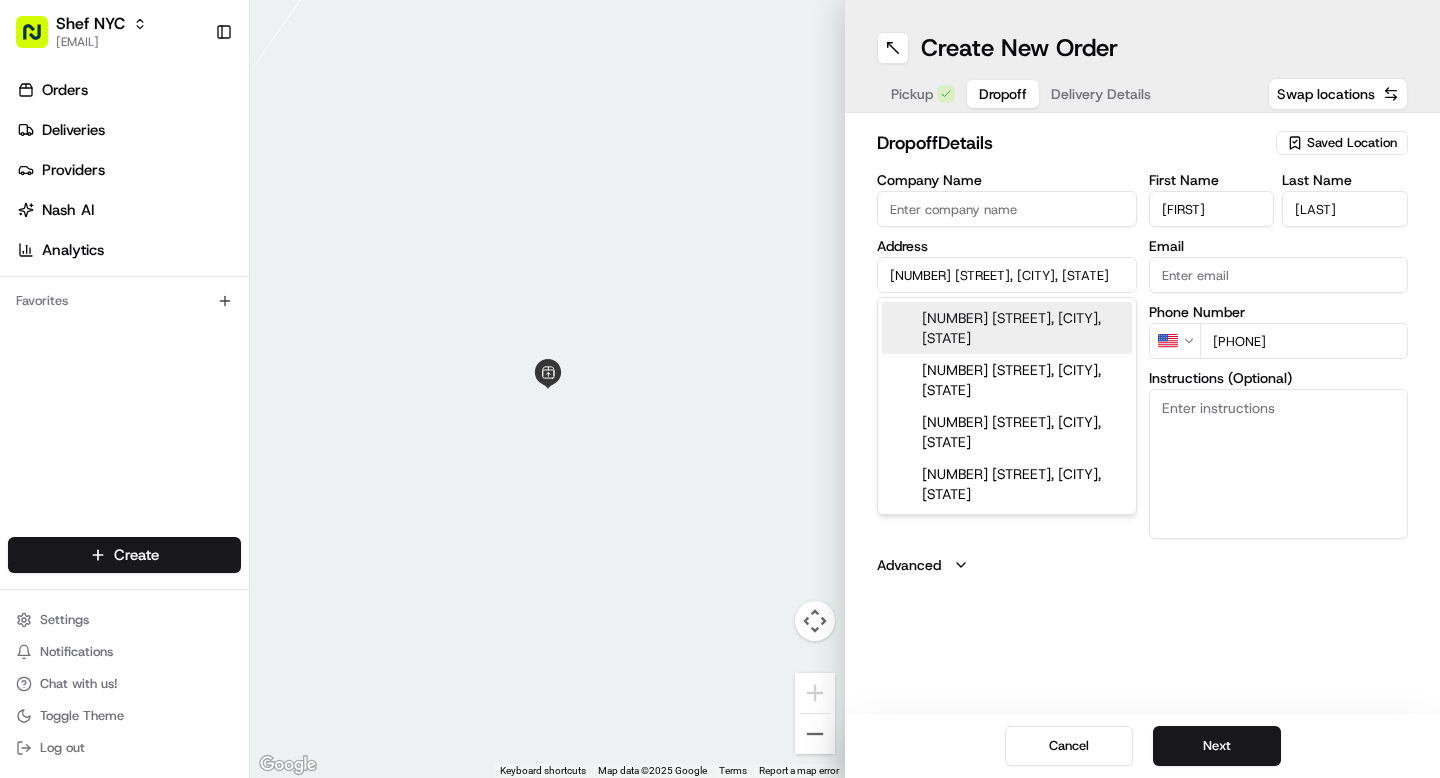 type on "[NUMBER] [STREET], [CITY], [STATE], [COUNTRY]" 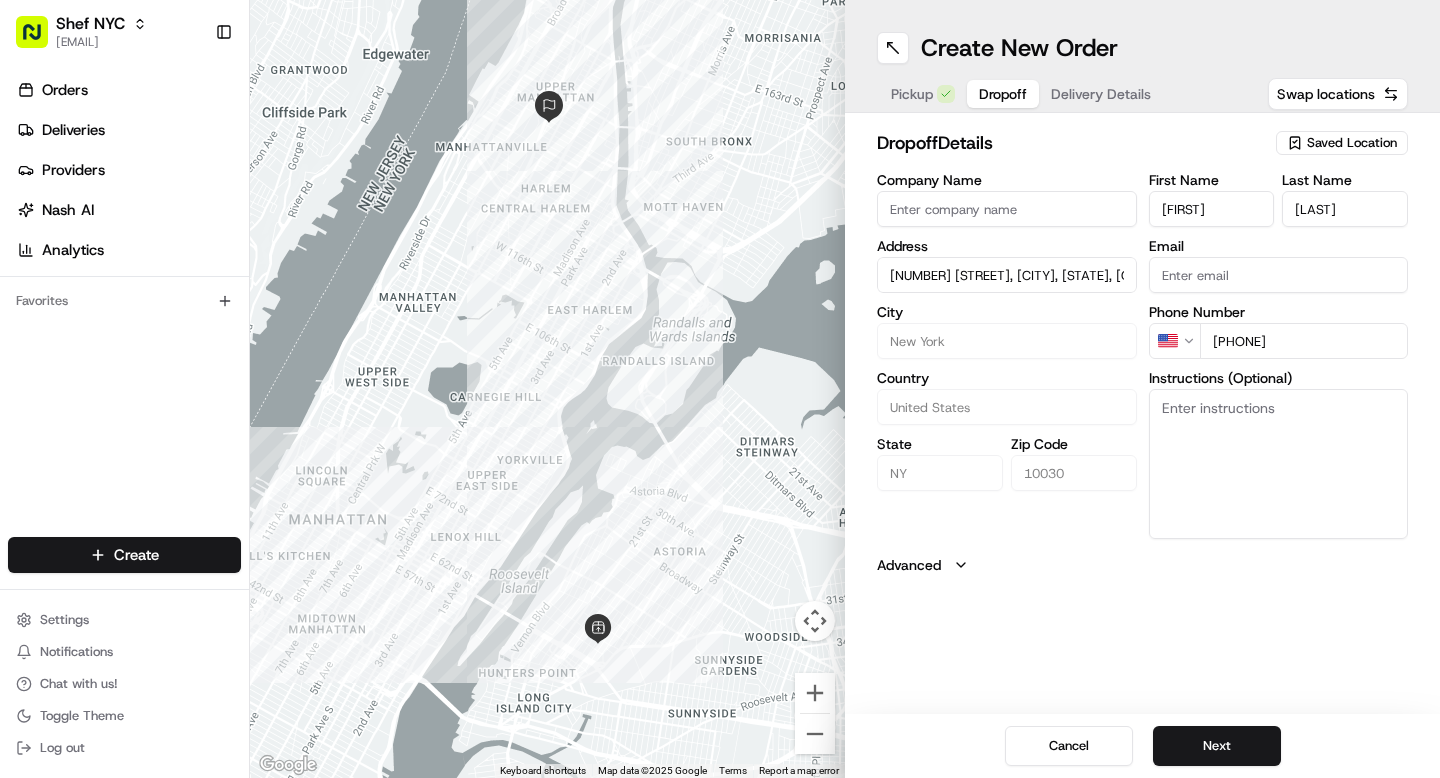 type on "[NUMBER] [STREET], [CITY], [STATE], [COUNTRY]" 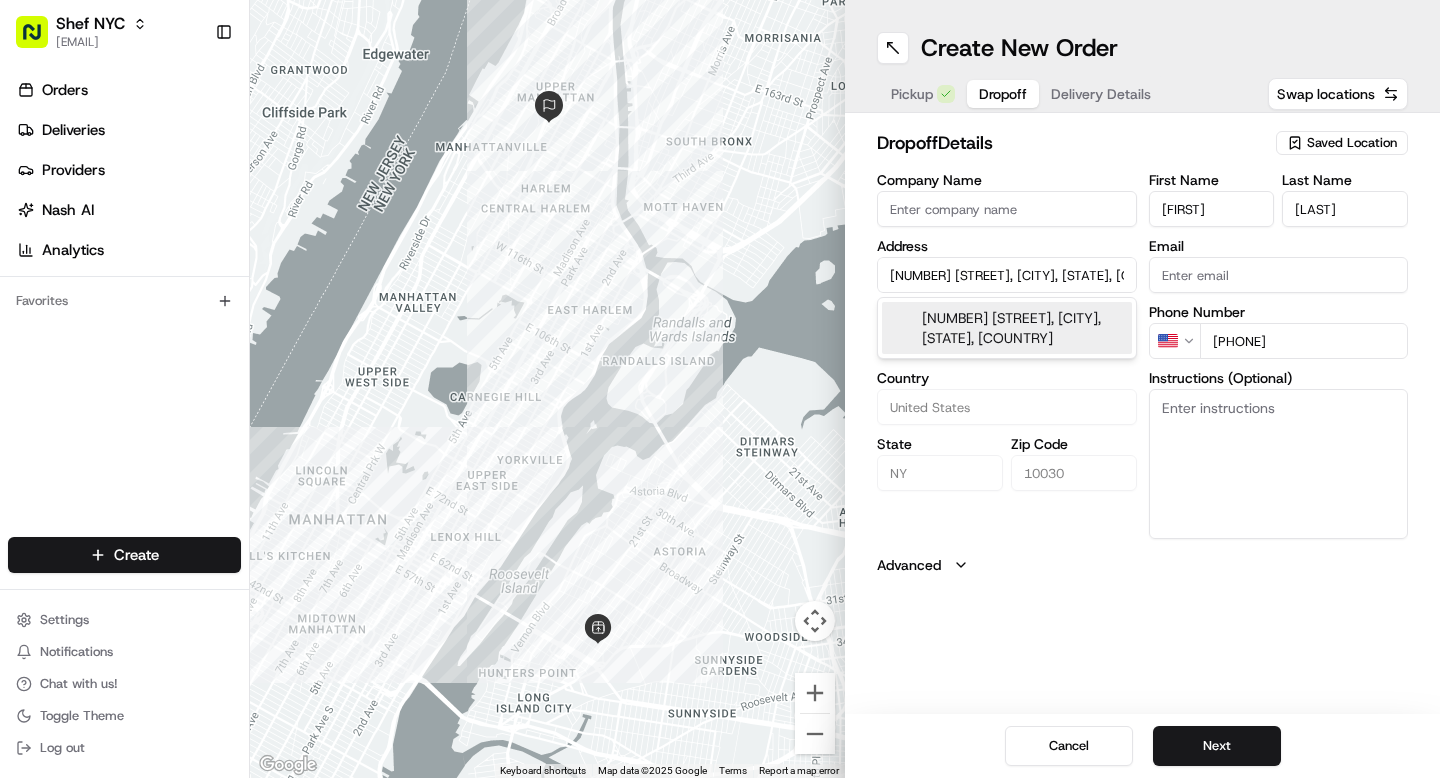 click on "Email" at bounding box center (1279, 275) 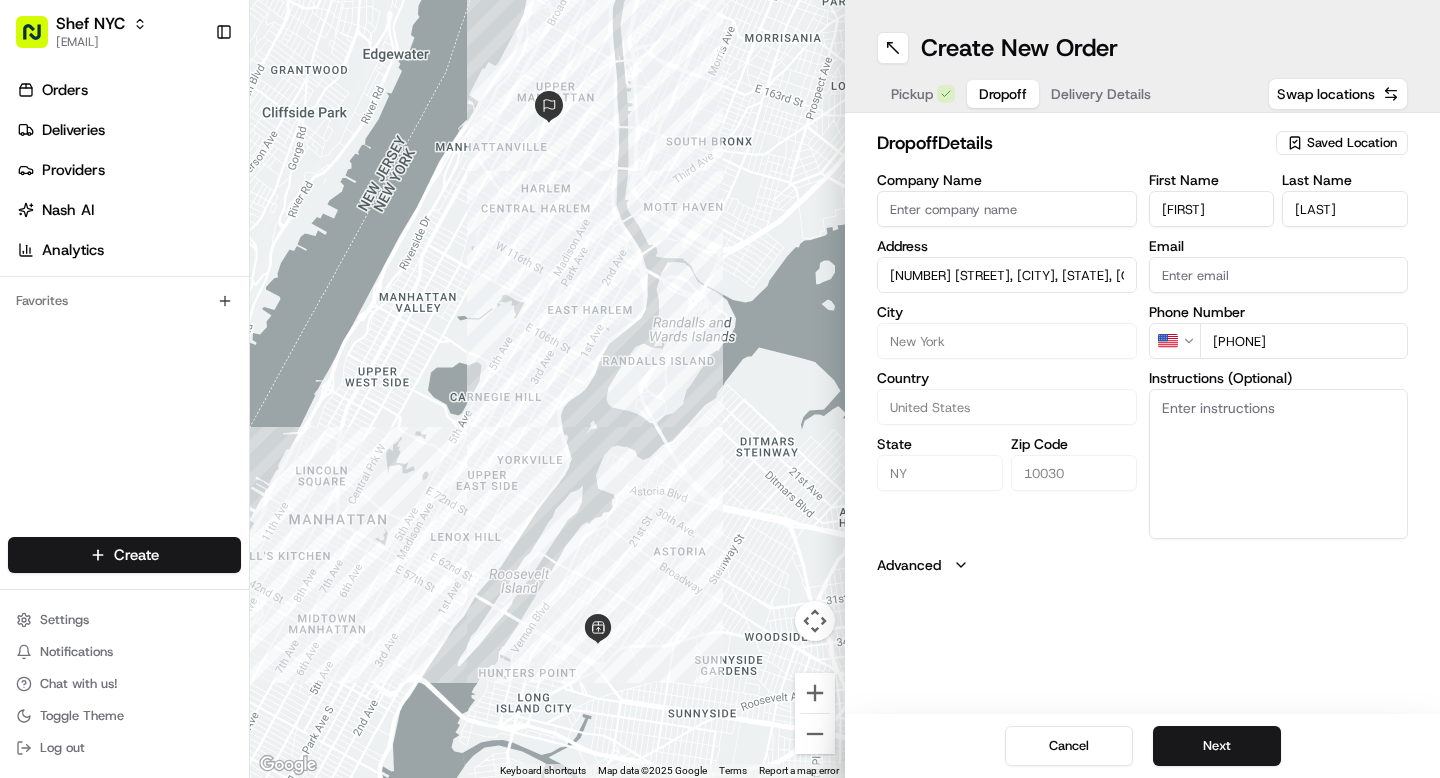 click on "Instructions (Optional)" at bounding box center (1279, 464) 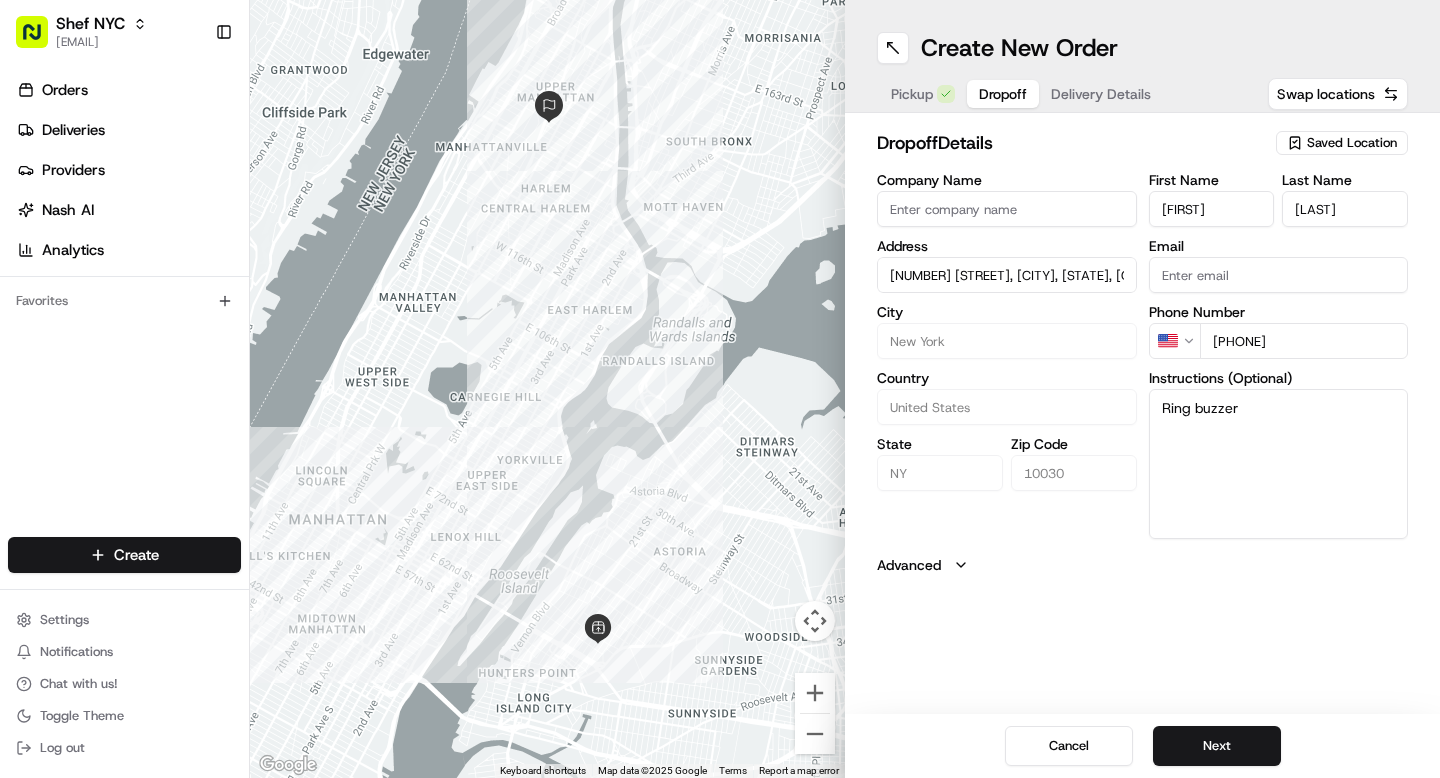 type on "Ring buzzer" 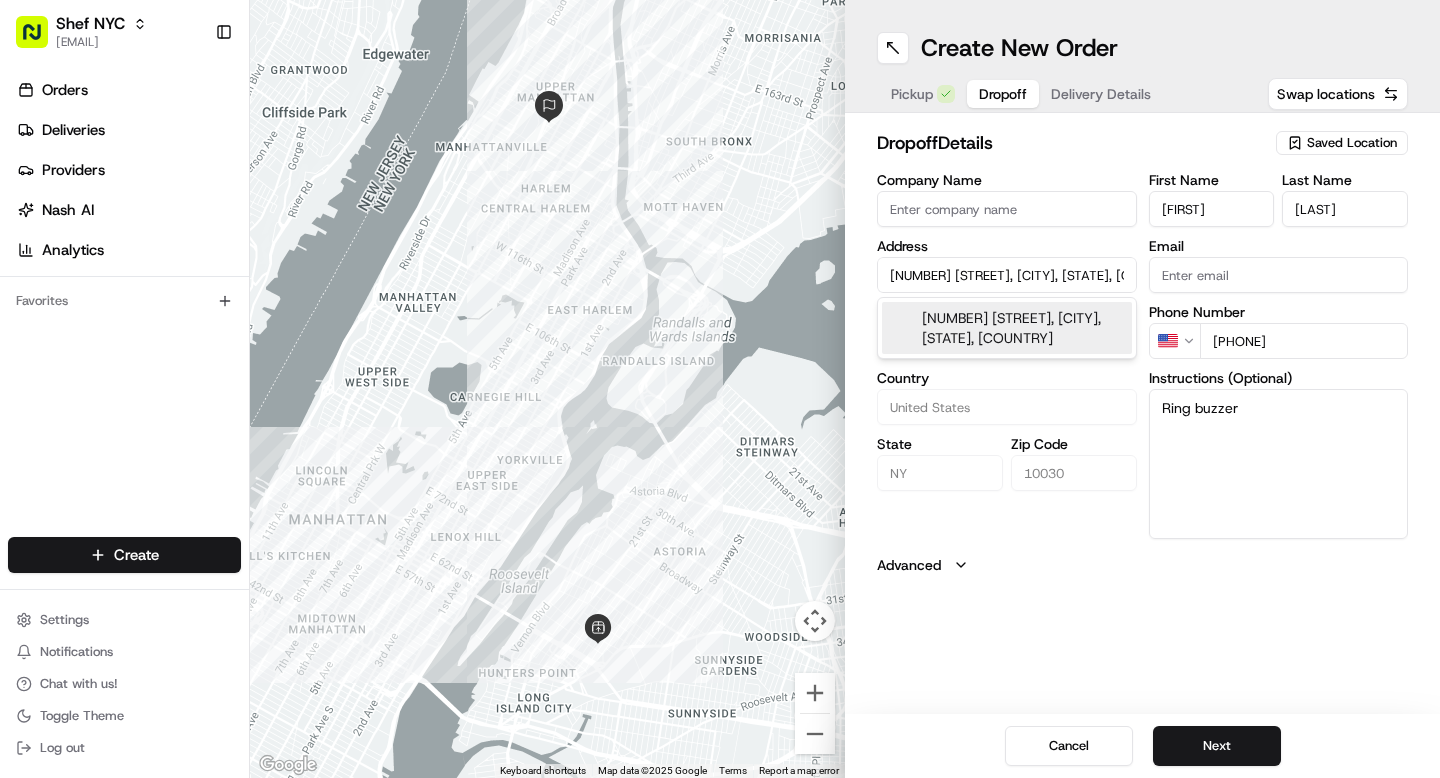 click on "[NUMBER] [STREET], [CITY], [STATE], [COUNTRY]" at bounding box center (1007, 275) 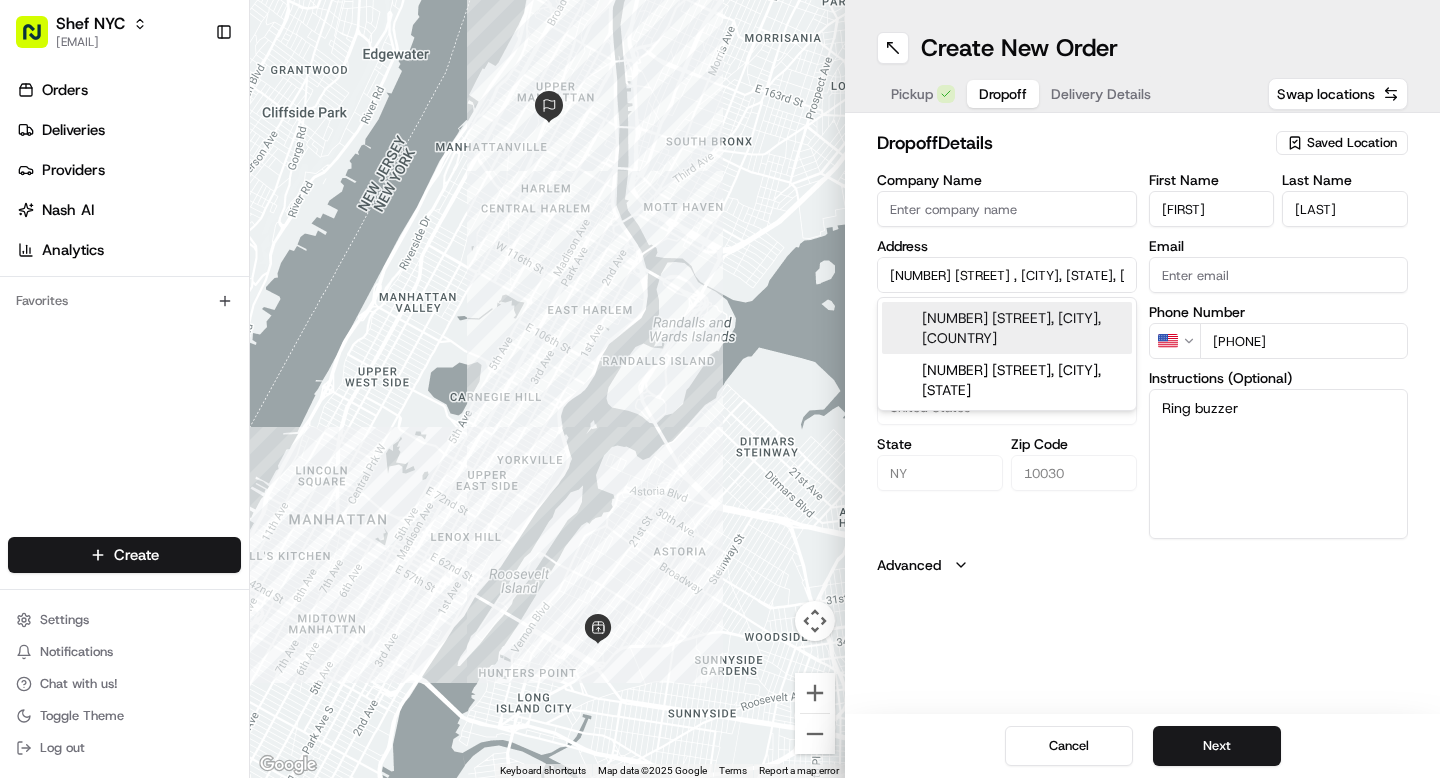 type on "[NUMBER] [STREET], [CITY], [STATE], [COUNTRY]" 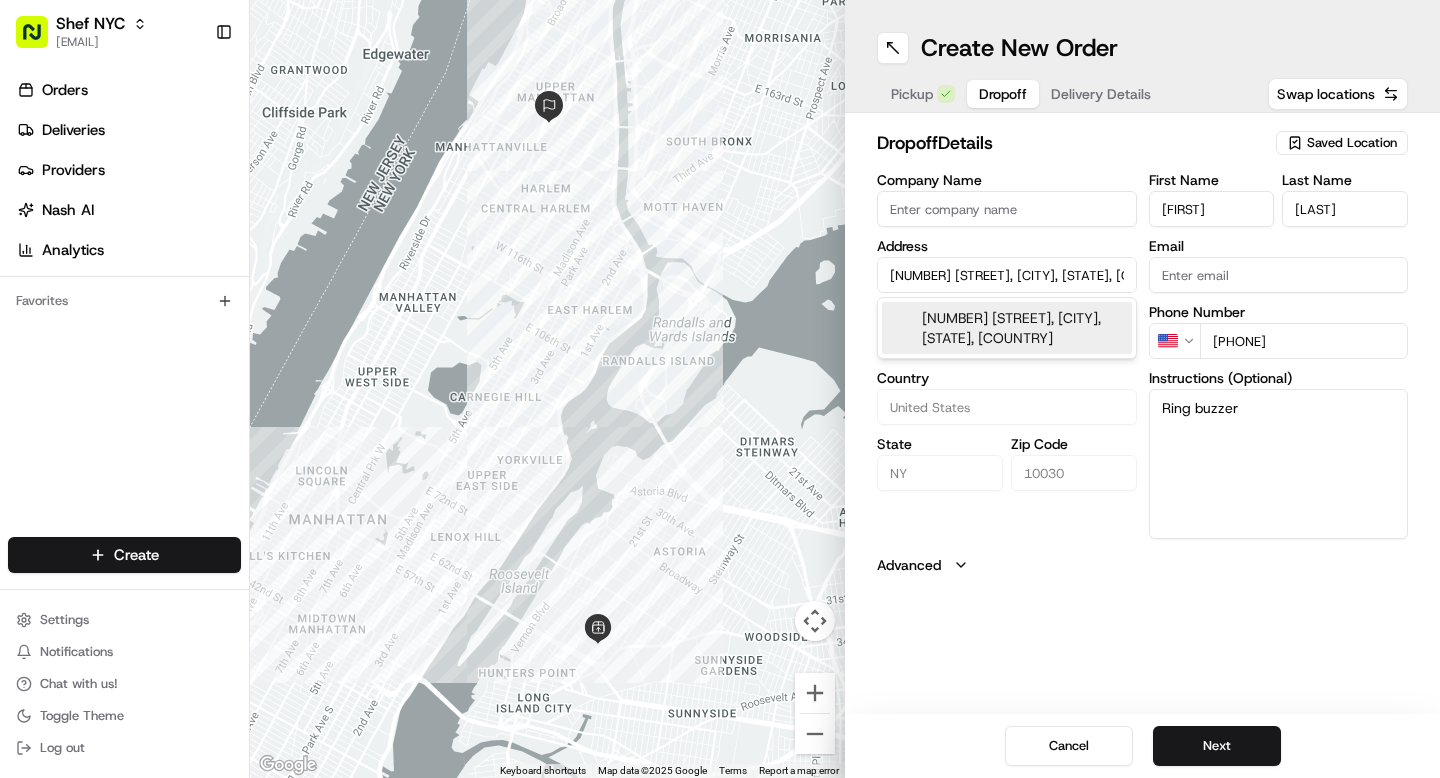 click on "[NUMBER] [STREET], [CITY], [STATE], [COUNTRY]" at bounding box center (1007, 328) 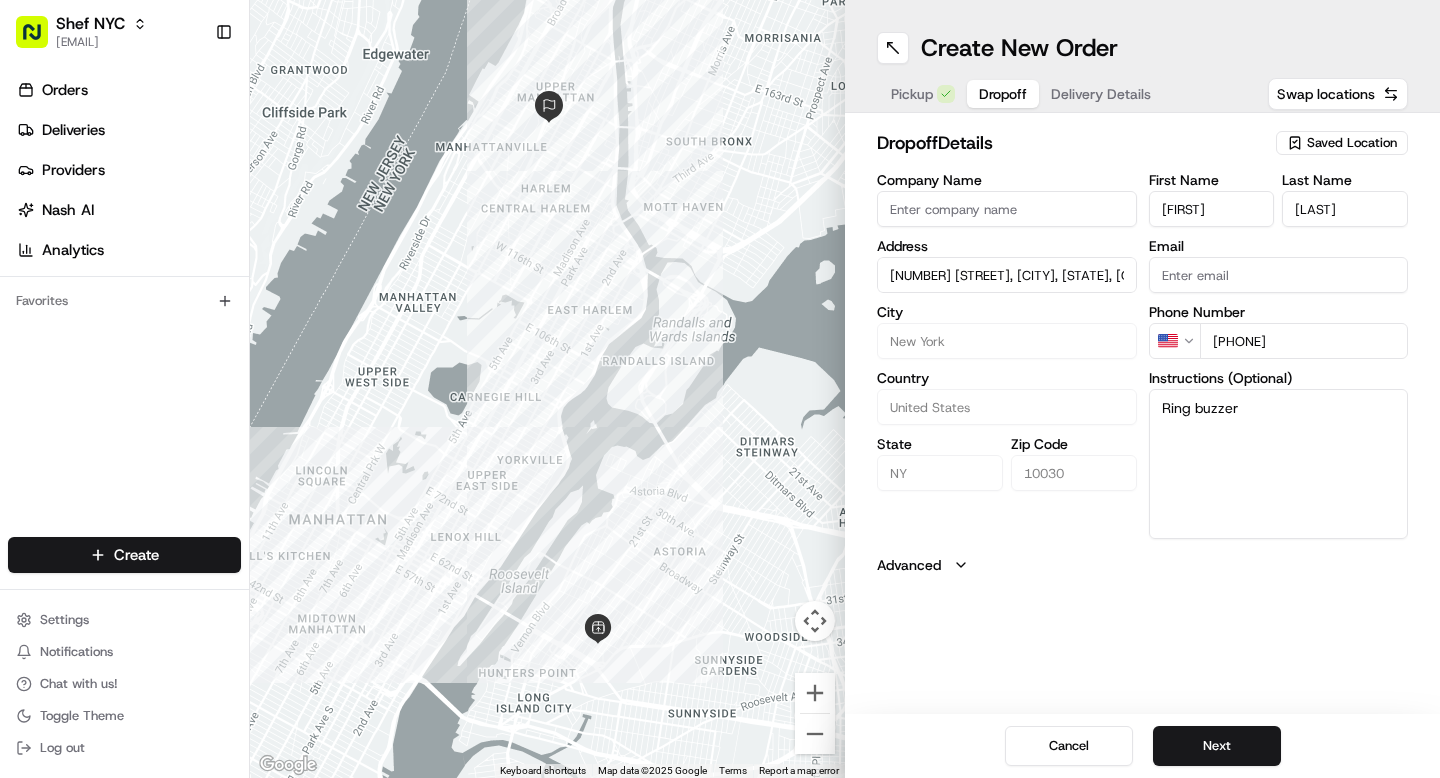 click on "Ring buzzer" at bounding box center [1279, 464] 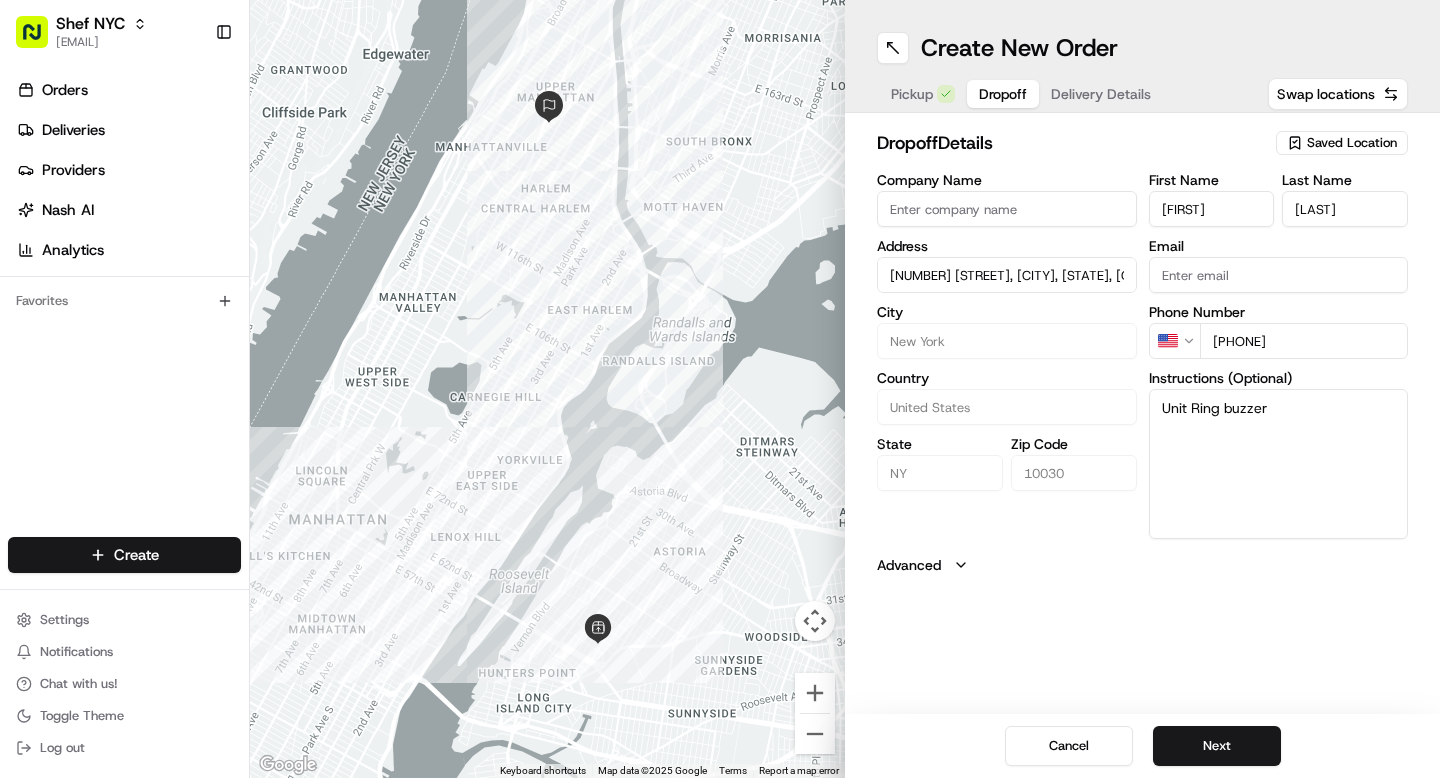 paste on "306" 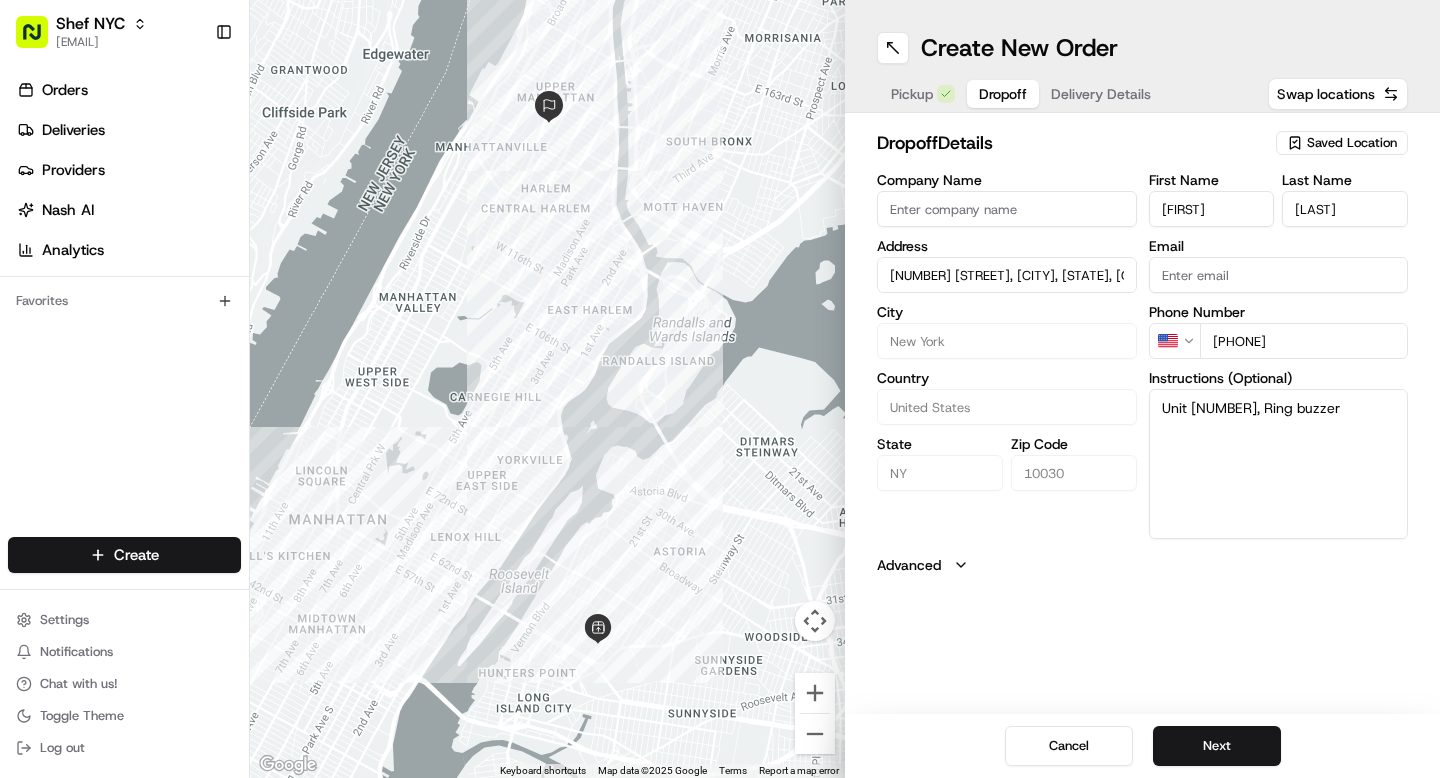 click on "Unit [NUMBER], Ring buzzer" at bounding box center (1279, 464) 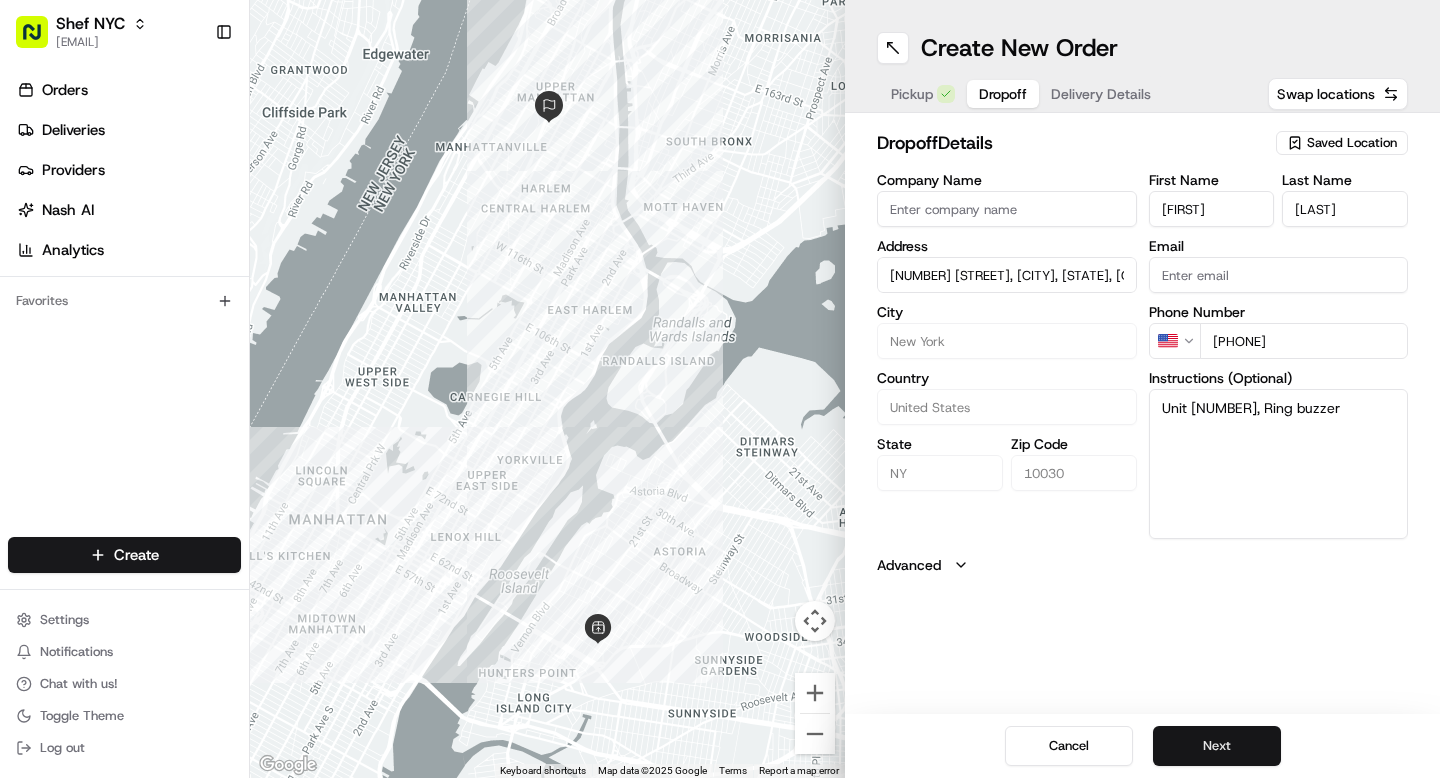 type on "Unit [NUMBER], Ring buzzer" 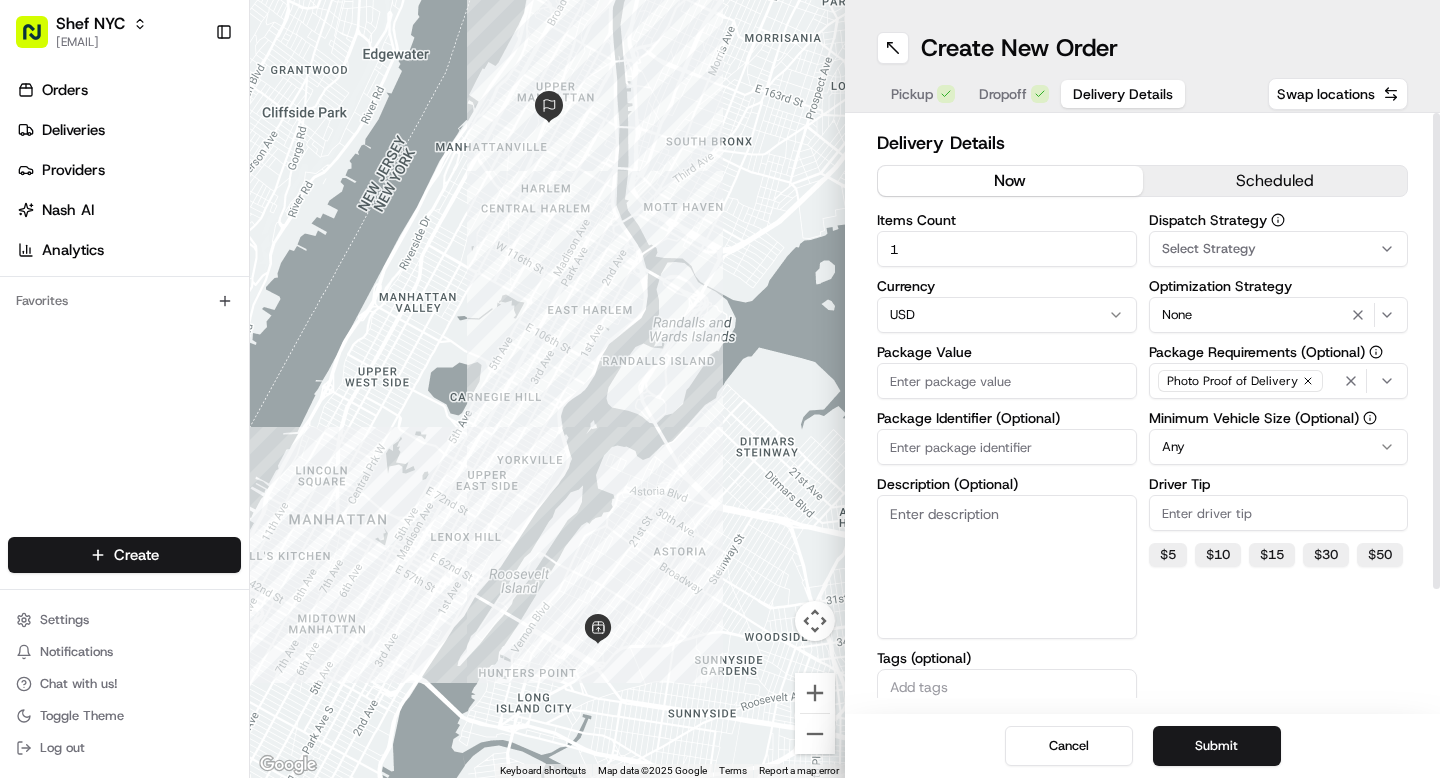 click on "[CITY] [FIRST] [EMAIL] Toggle Sidebar Orders Deliveries Providers Nash AI Analytics Favorites Main Menu Members Organization Organization Users Roles Preferences Customization Tracking Orchestration Automations Dispatch Strategy Locations Pickup Locations Dropoff Locations Billing Billing Refund Requests Integrations Notification Triggers Webhooks API Keys Request Logs Create Settings Notifications Chat with us! Toggle Theme Log out ← Move left → Move right ↑ Move up ↓ Move down + Zoom in - Zoom out Home Jump left by 75% End Jump right by 75% Page Up Jump up by 75% Page Down Jump down by 75% Keyboard shortcuts Map Data Map data ©2025 Google Map data ©2025 Google 1 km Click to toggle between metric and imperial units Terms Report a map error Create New Order Pickup Dropoff Delivery Details Swap locations Delivery Details now scheduled Items Count 1 Currency USD Package Value Package Identifier (Optional) Description (Optional) Tags (optional) Dispatch Strategy Select Strategy None" at bounding box center (720, 389) 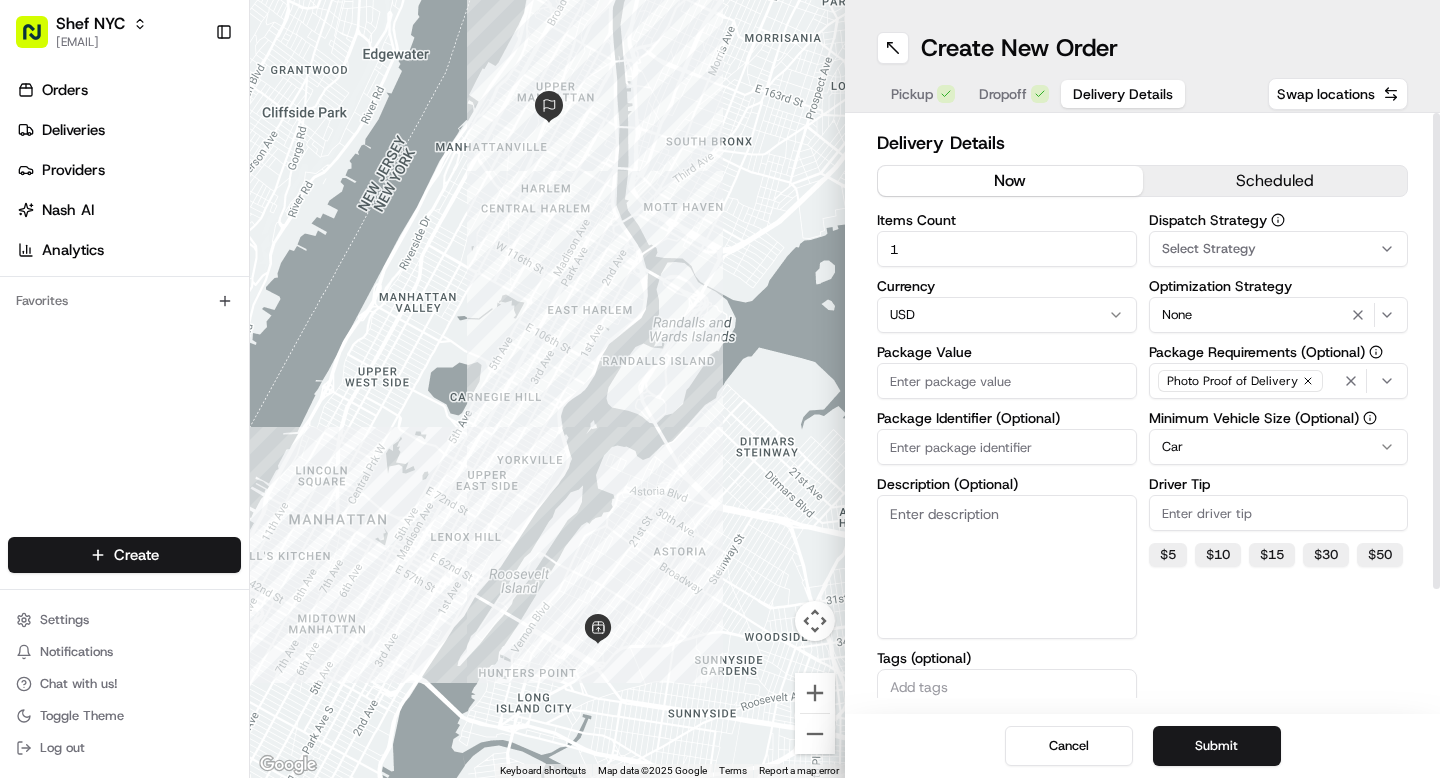 click on "Package Value" at bounding box center [1007, 381] 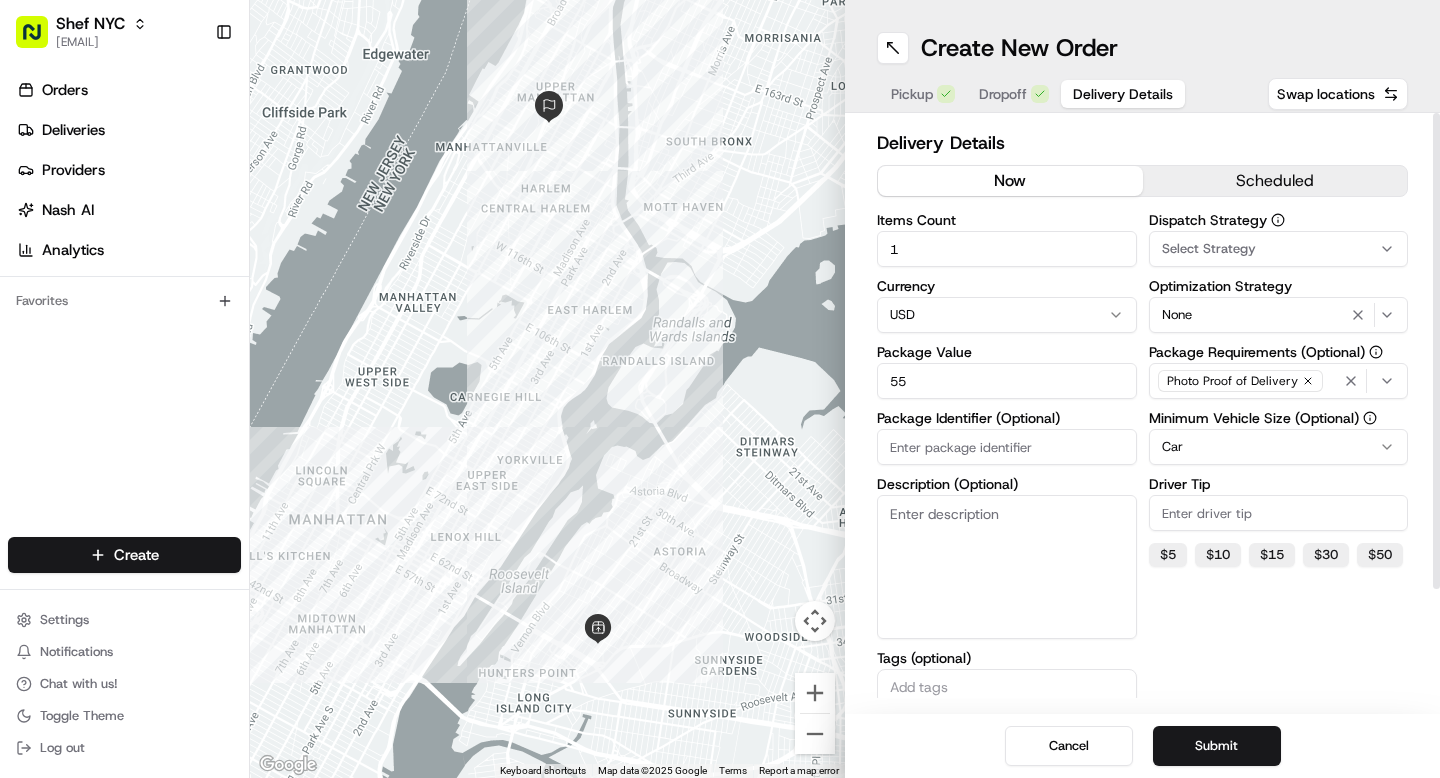 type on "55" 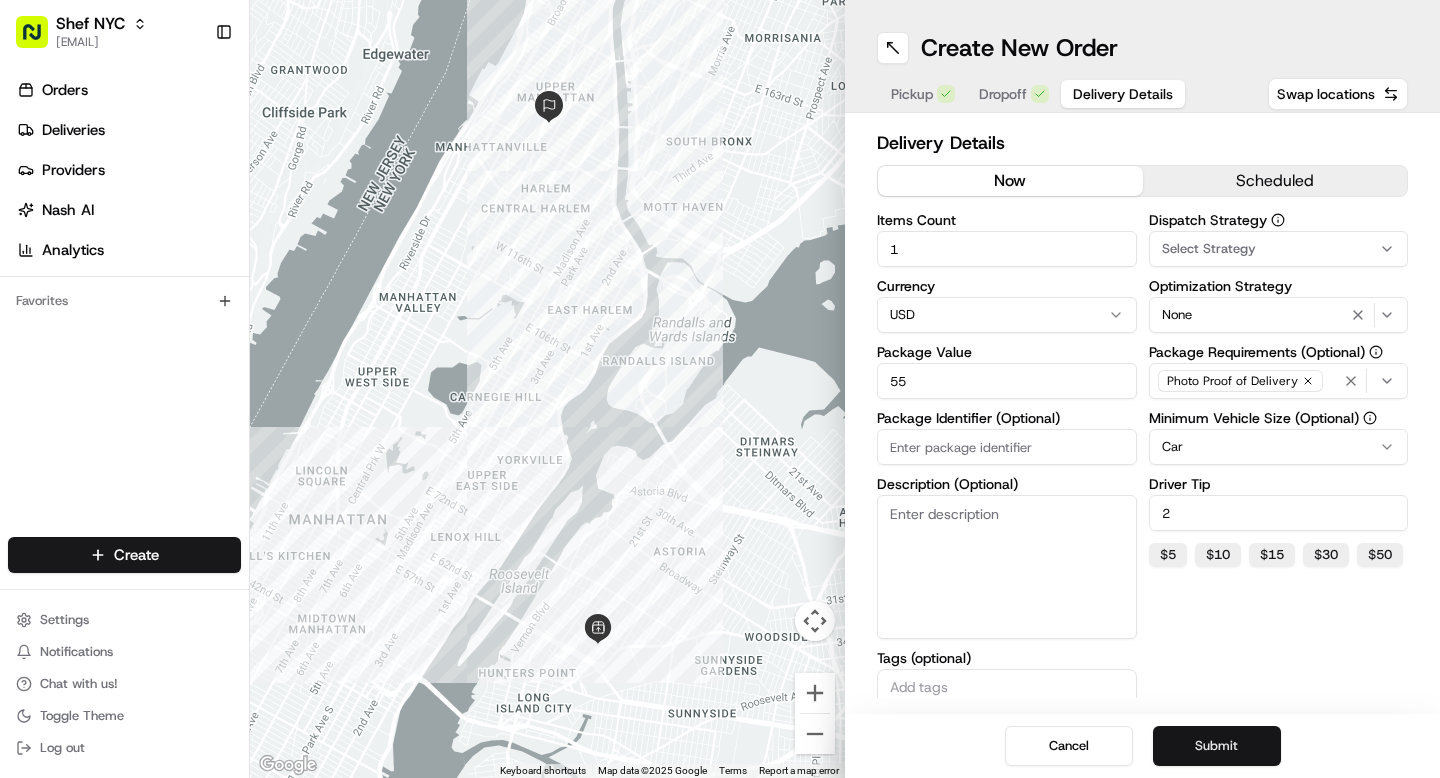 type on "2" 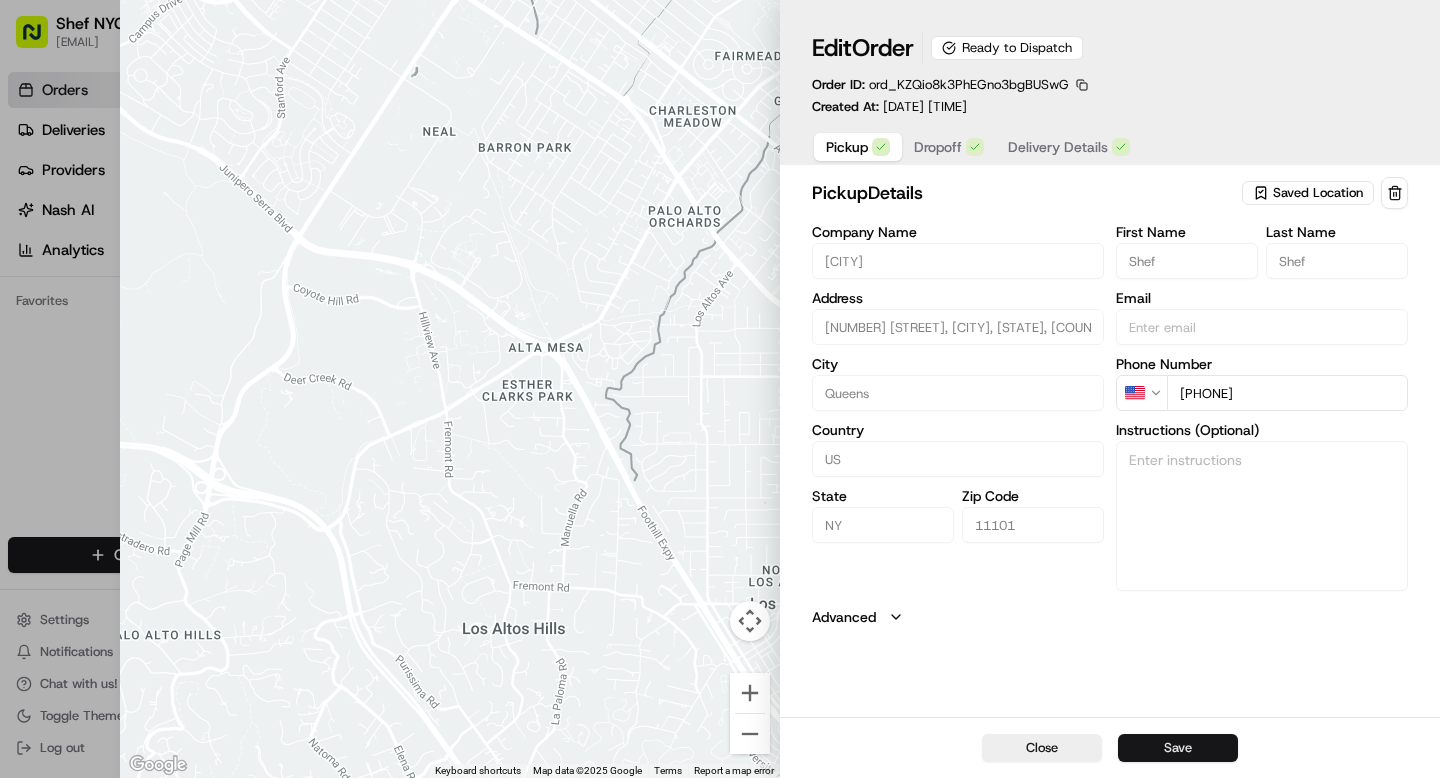 click on "Save" at bounding box center [1178, 748] 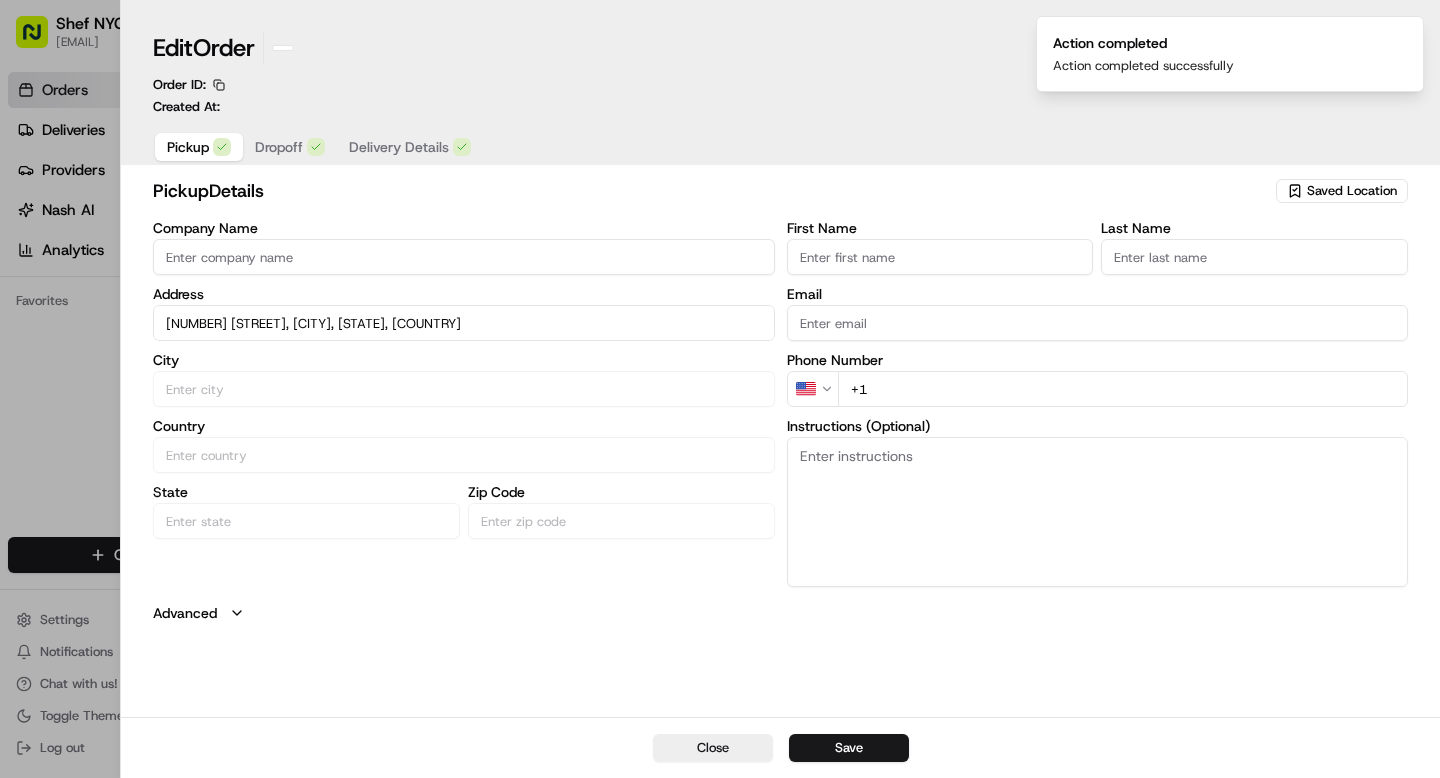 type 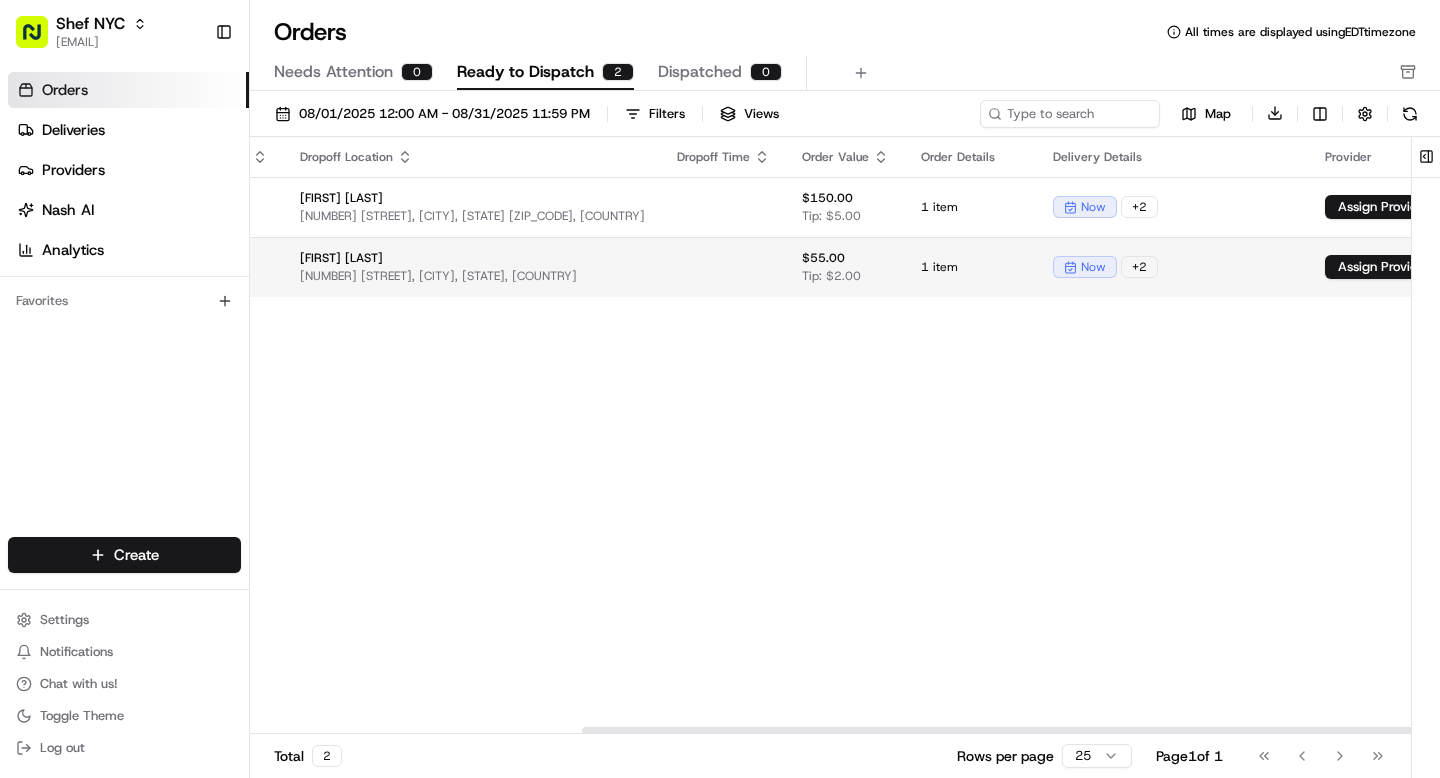 scroll, scrollTop: 0, scrollLeft: 464, axis: horizontal 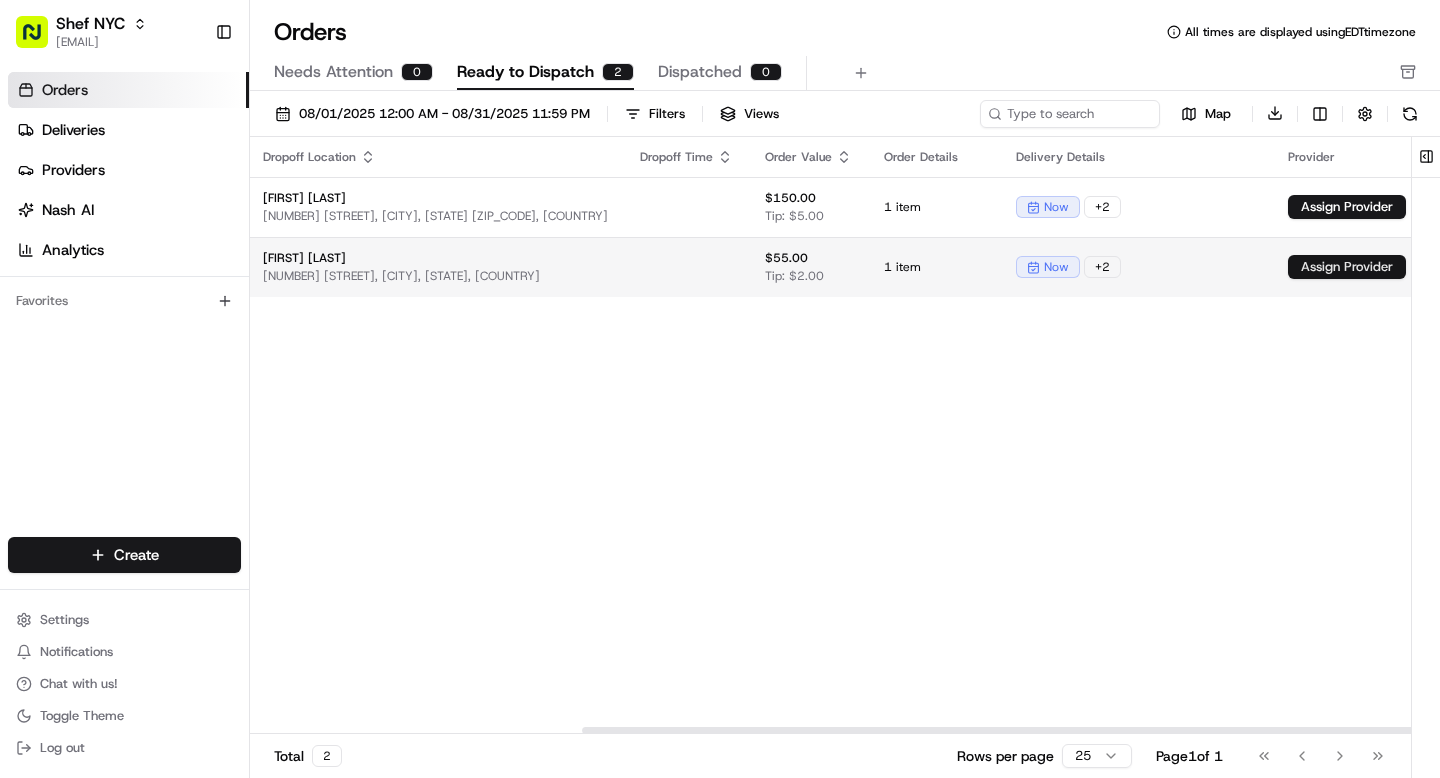 click on "Assign Provider" at bounding box center [1347, 267] 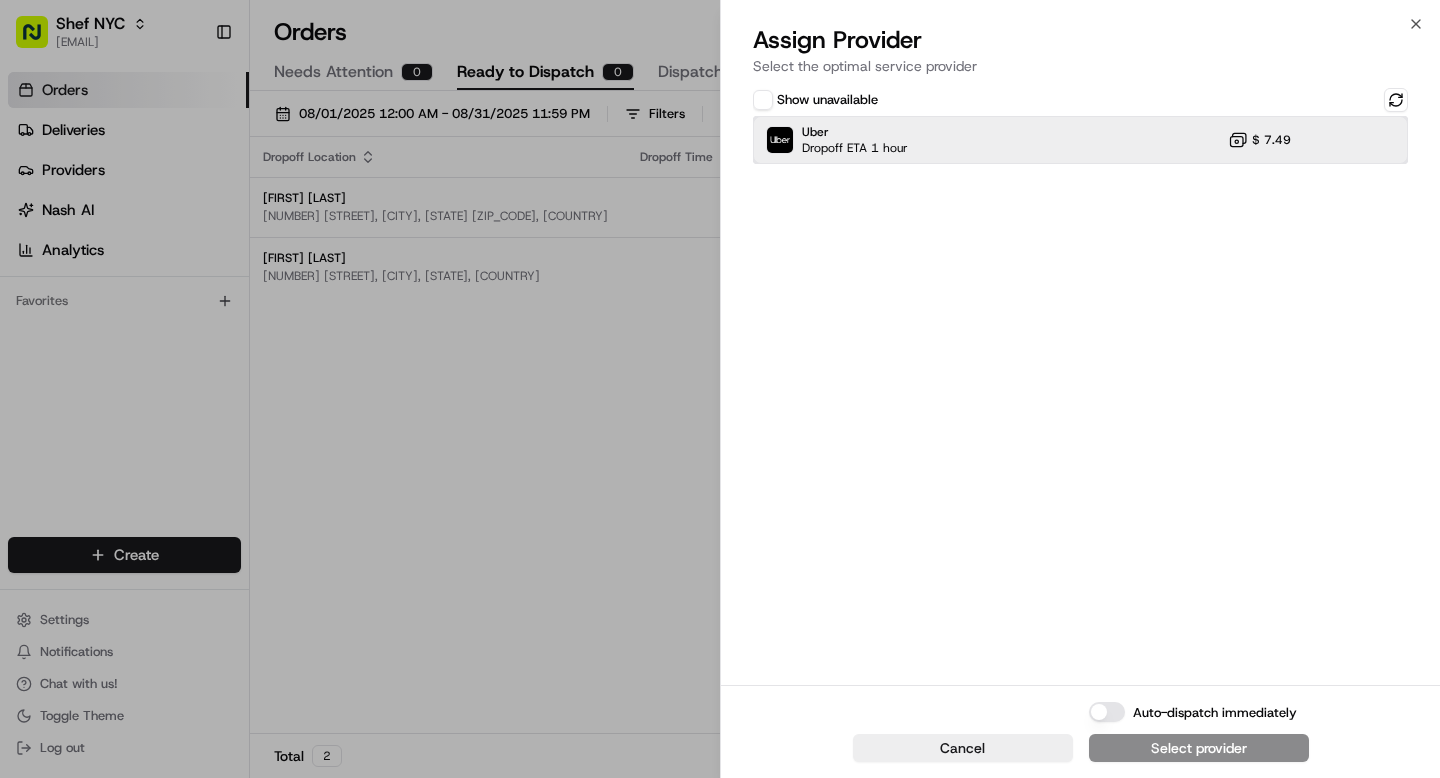 click on "Uber Dropoff ETA   1 hour $   7.49" at bounding box center [1080, 140] 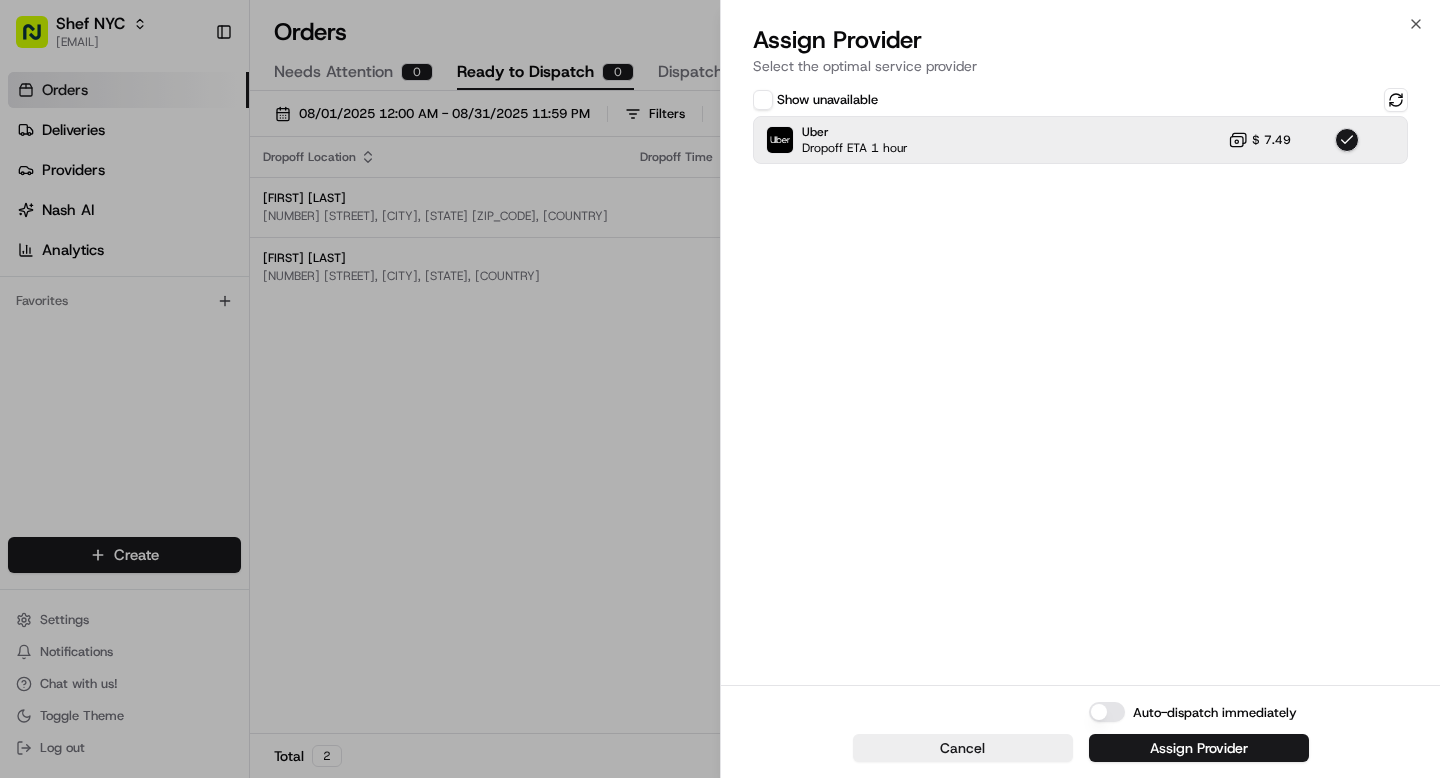 drag, startPoint x: 1207, startPoint y: 746, endPoint x: 1123, endPoint y: 716, distance: 89.19641 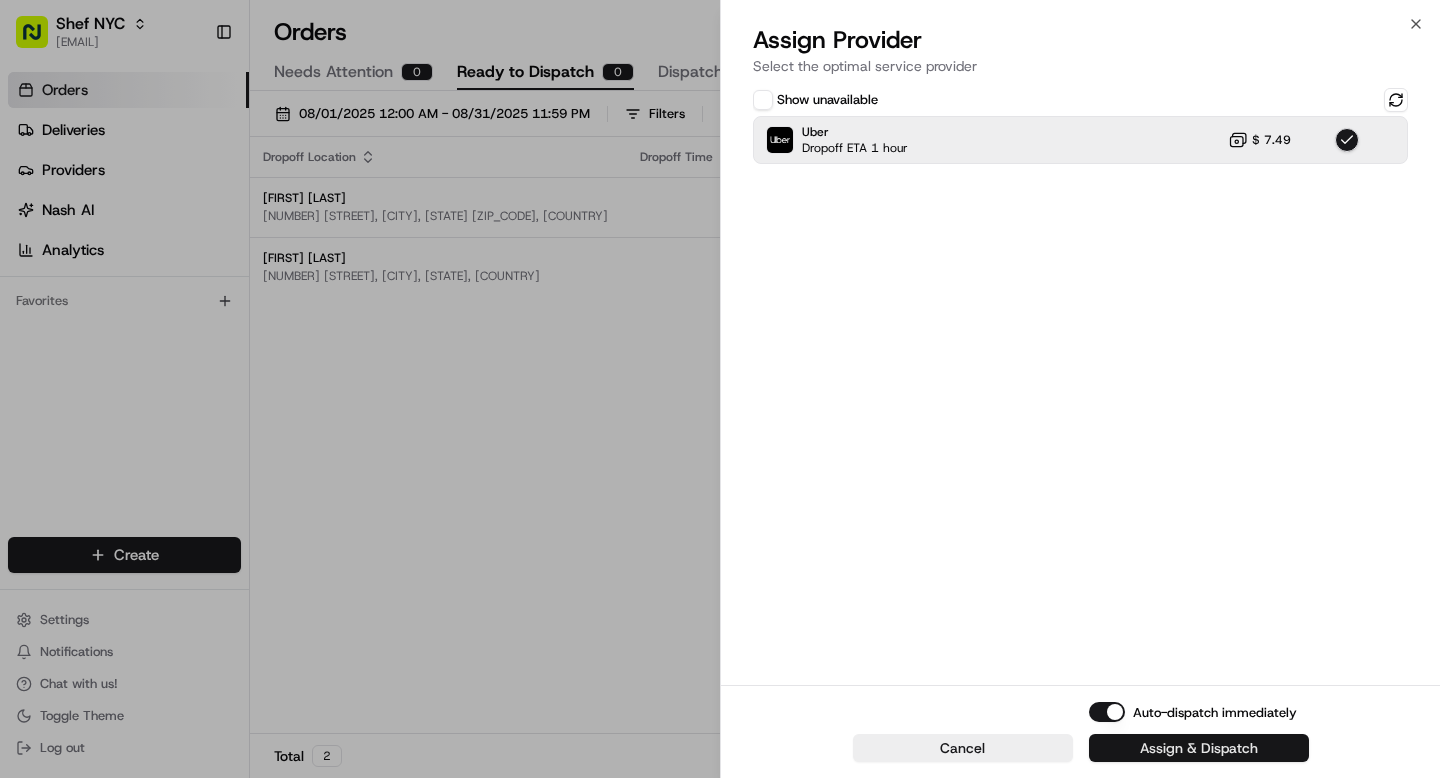click on "Assign & Dispatch" at bounding box center [1199, 748] 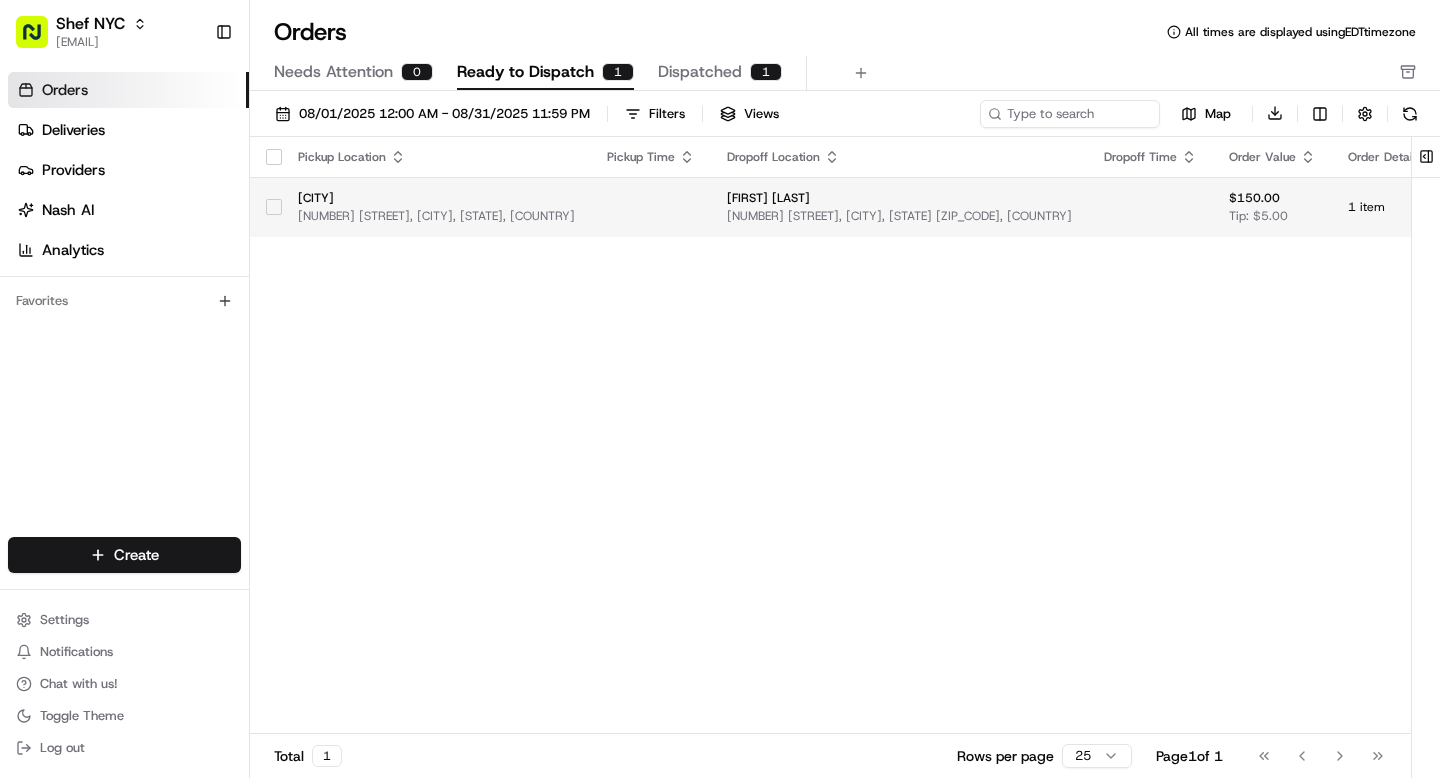 scroll, scrollTop: 0, scrollLeft: 437, axis: horizontal 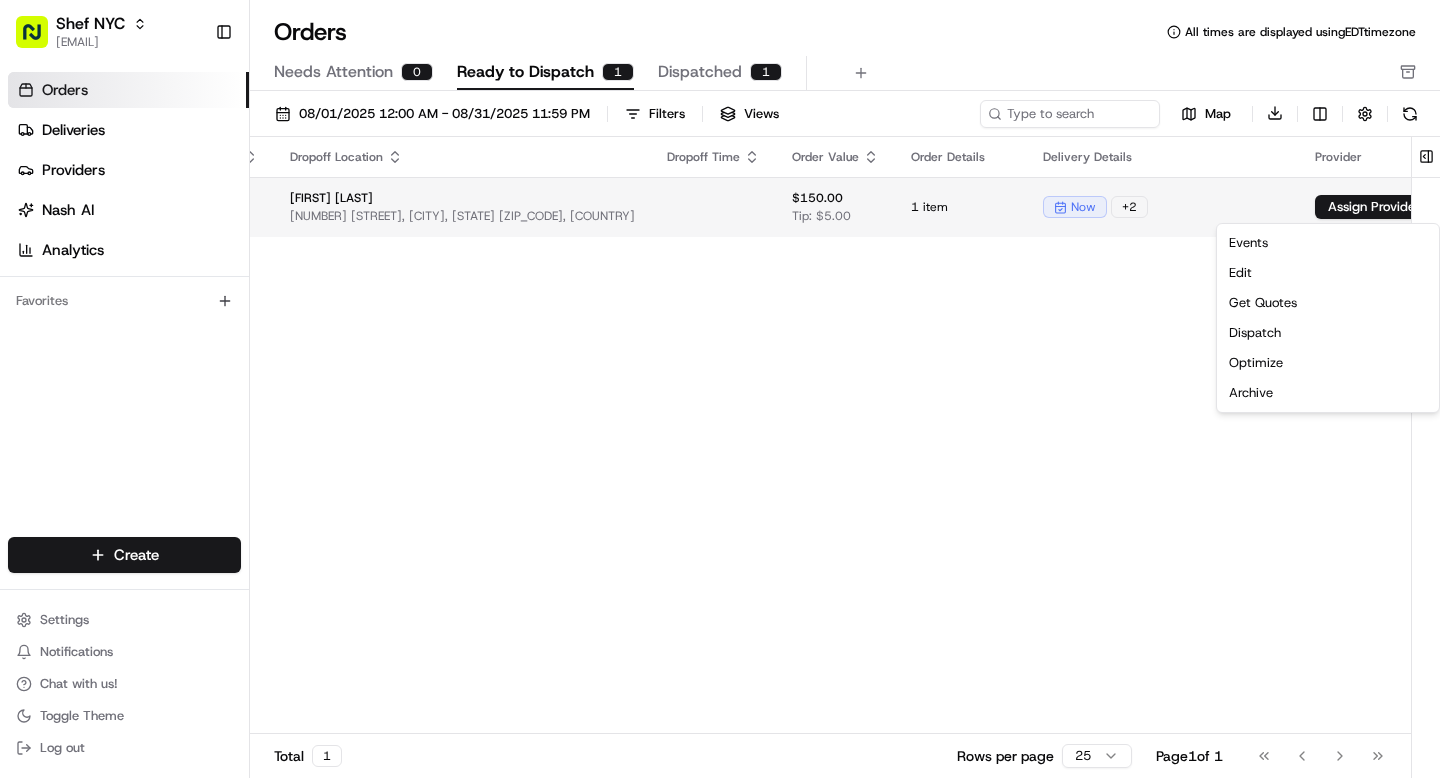 click on "[CITY] [FIRST] [LAST] [NUMBER] [STREET], [CITY], [STATE] [ZIP_CODE], [COUNTRY] [LAST] [NUMBER] [STREET], [CITY], [STATE] $ [PRICE] Tip: $ [PRICE] 1 item now + 2 Assign Provider Total 1 Rows per page 25 Page 1 of 1 Go to first page Go to previous page Go to next page Go to last page Edit" at bounding box center (720, 389) 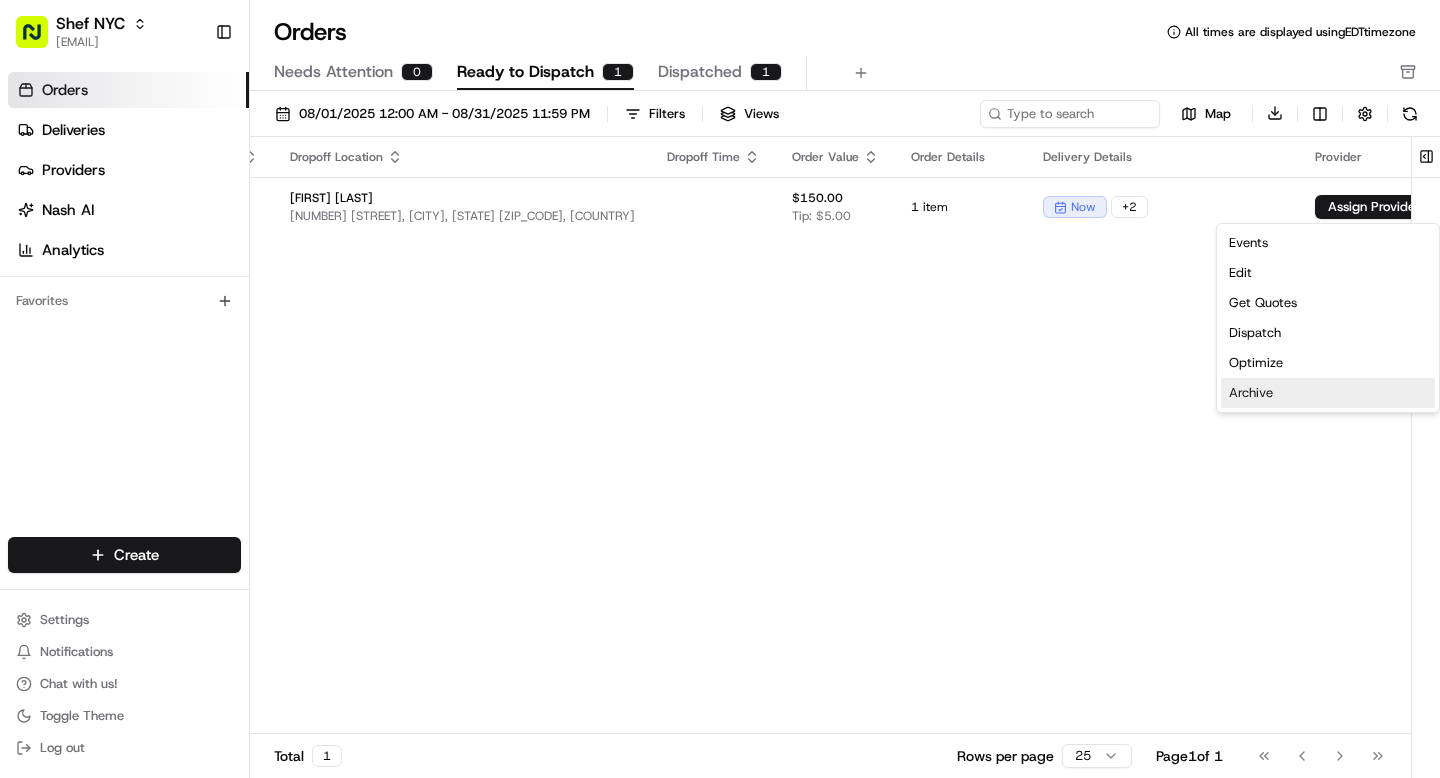 click on "Archive" at bounding box center (1328, 393) 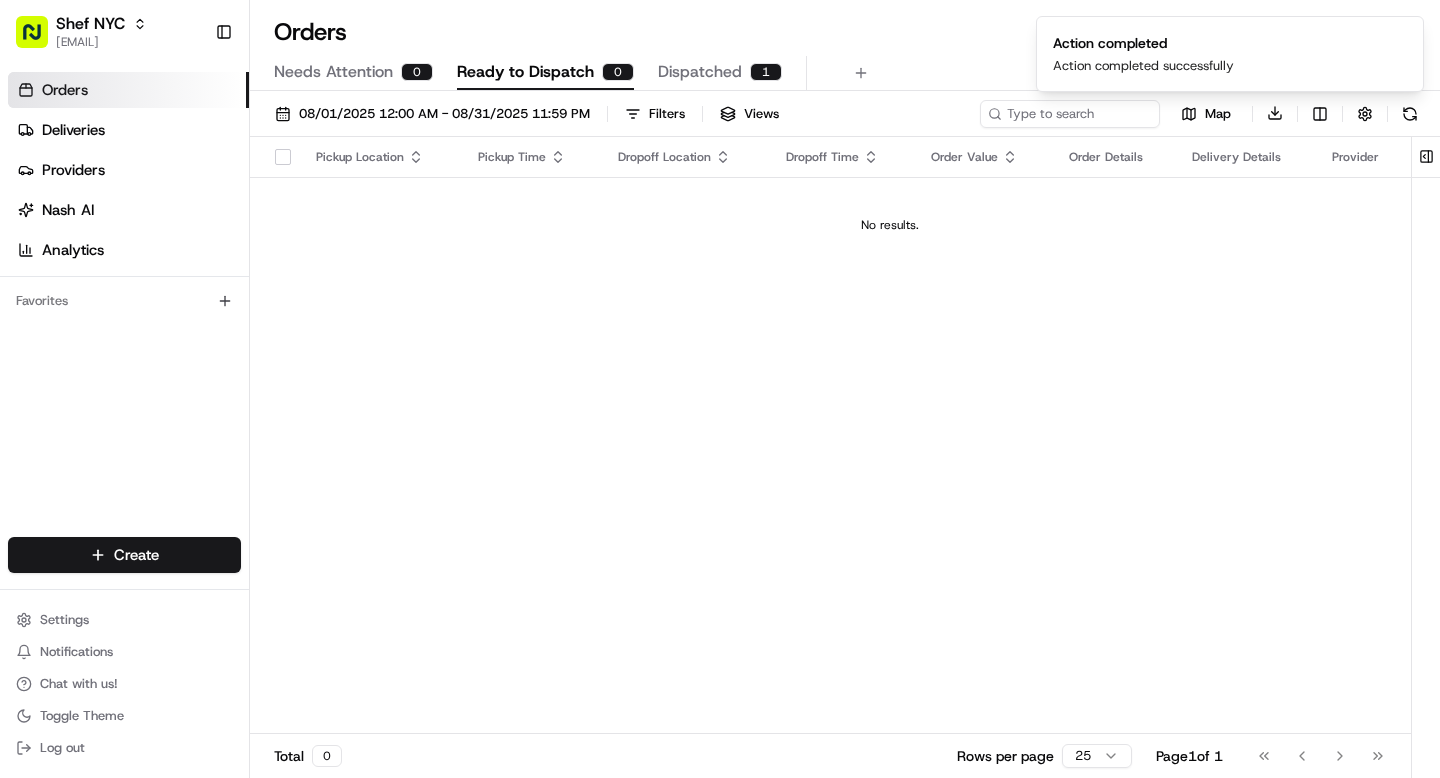 click on "Pickup Location Pickup Time Dropoff Location Dropoff Time Order Value Order Details Delivery Details Provider Actions No results." at bounding box center [890, 436] 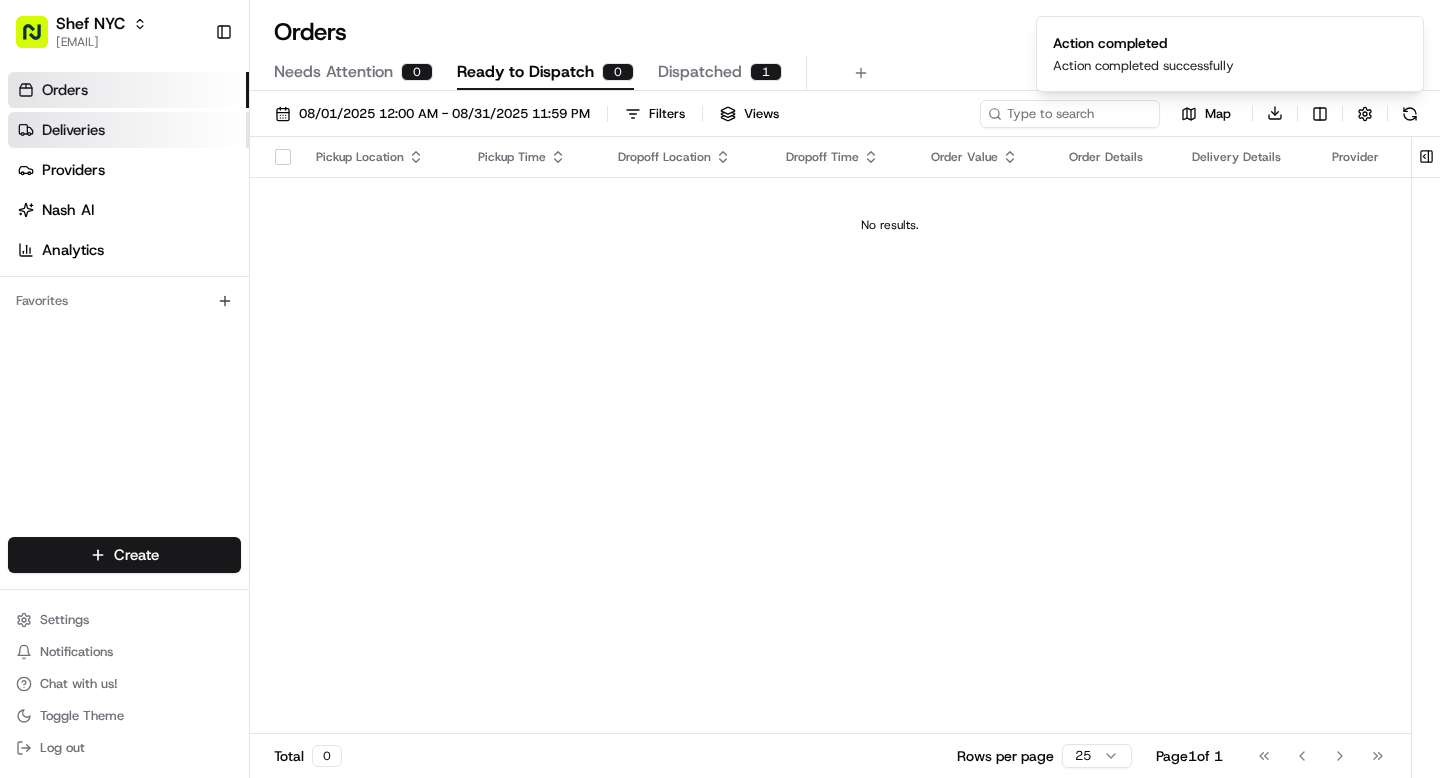 click on "Deliveries" at bounding box center (73, 130) 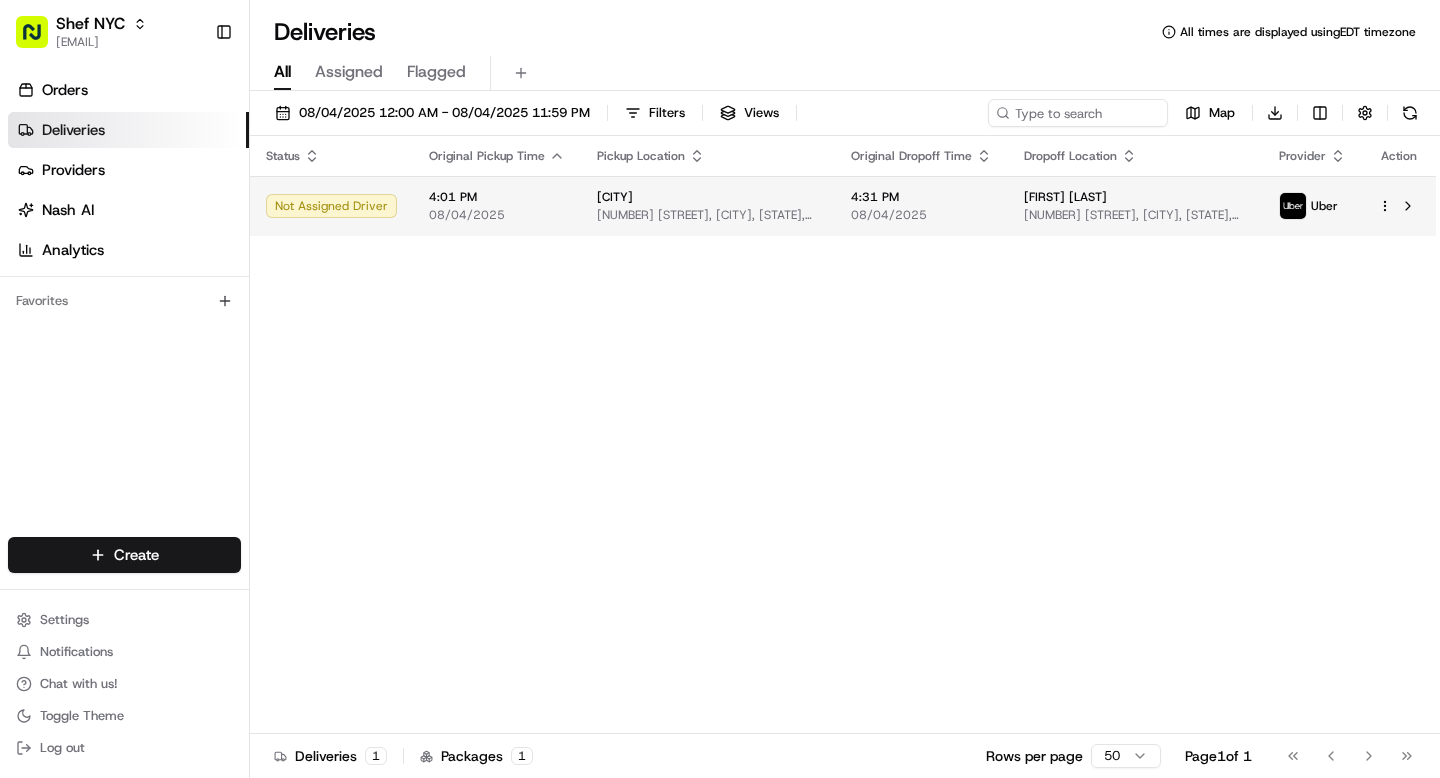 click at bounding box center (1399, 206) 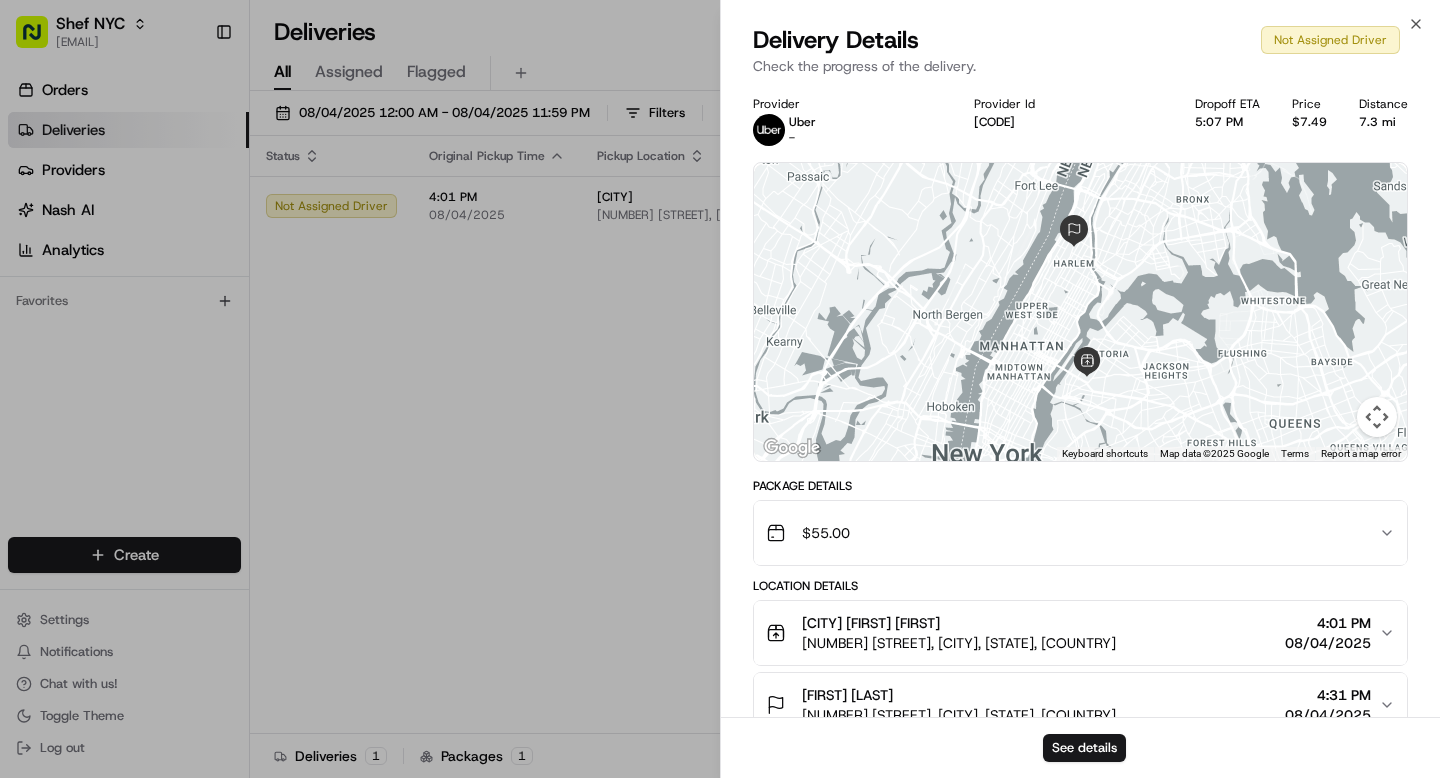 click at bounding box center (1080, 312) 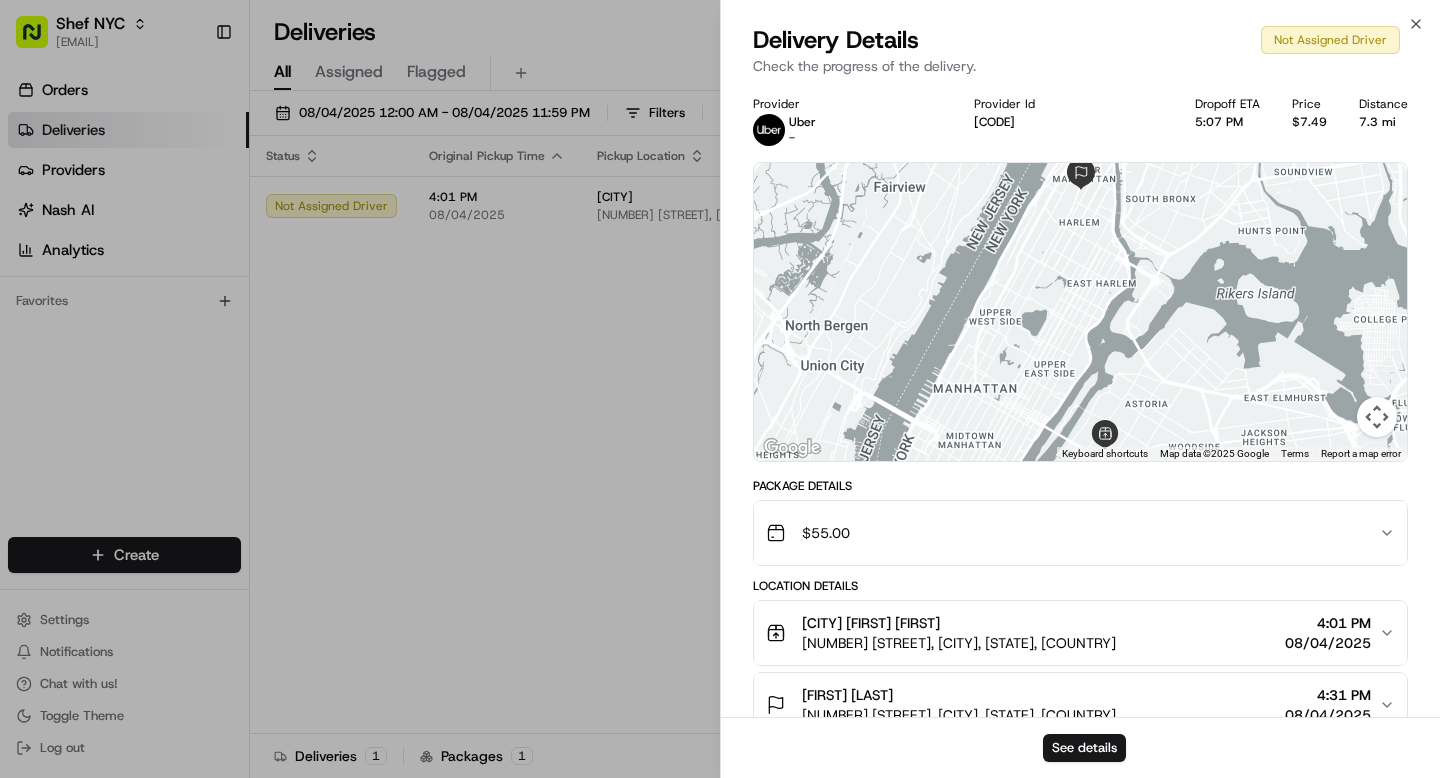 drag, startPoint x: 1089, startPoint y: 314, endPoint x: 1175, endPoint y: 366, distance: 100.49876 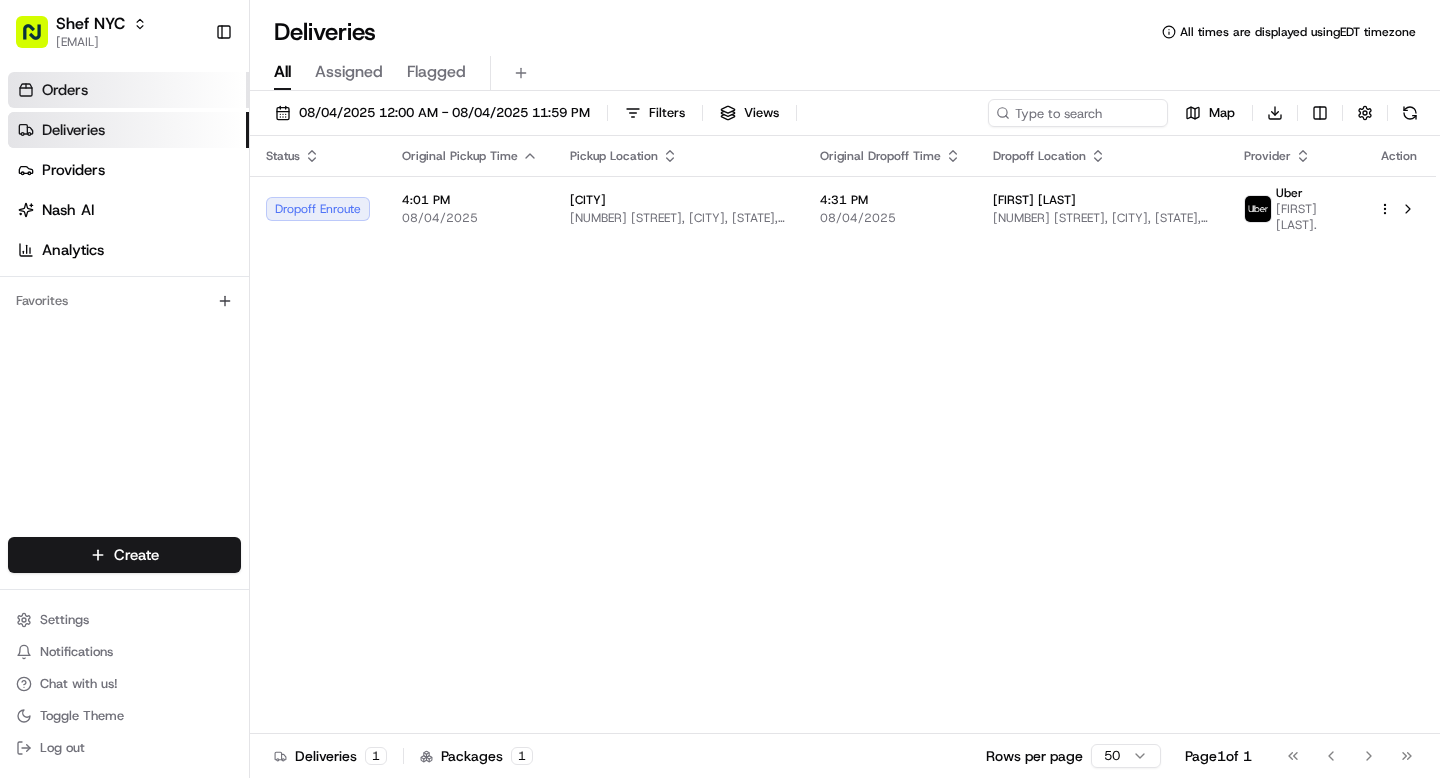 click on "Orders" at bounding box center [128, 90] 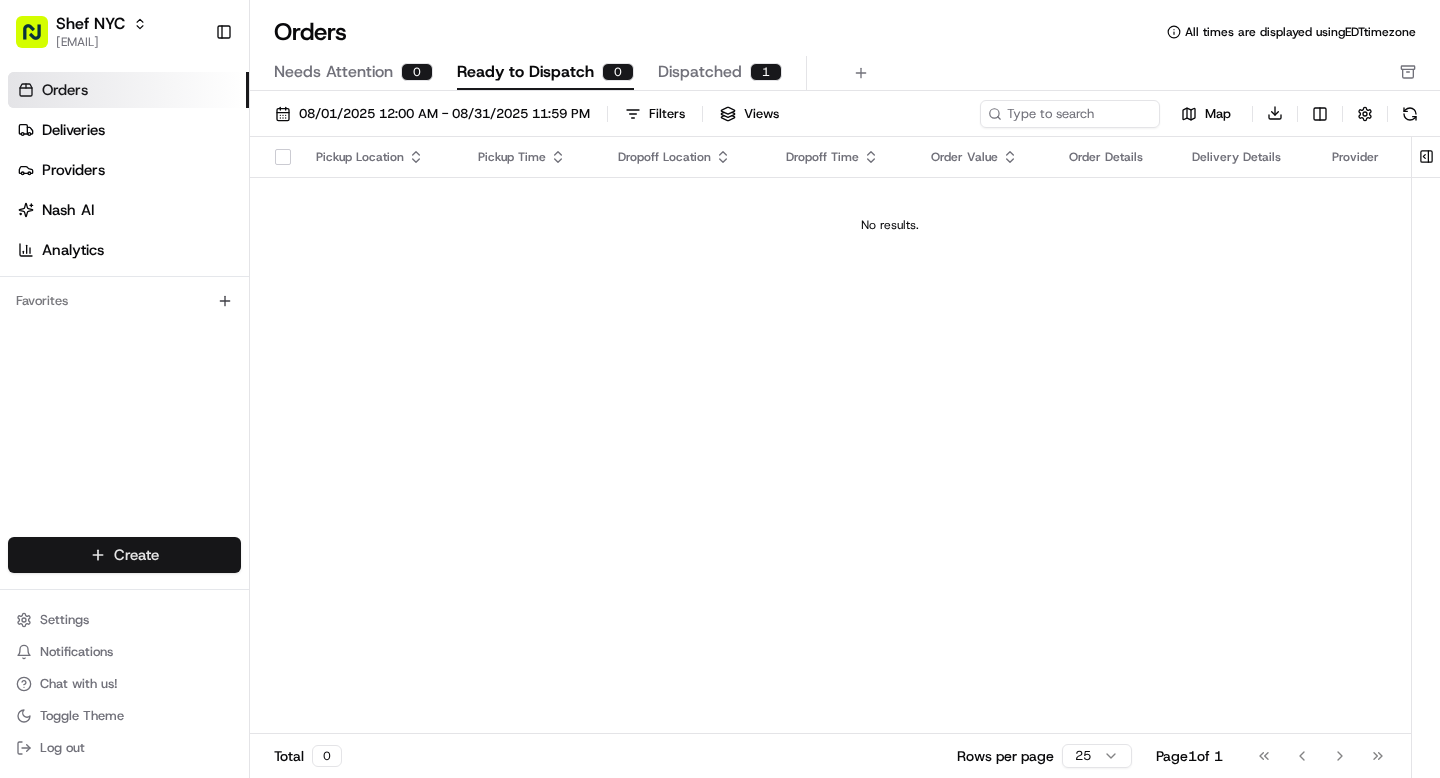click on "[CITY] [FIRST] [EMAIL] Toggle Sidebar Orders Deliveries Providers Nash AI Analytics Favorites Main Menu Members Organization Organization Users Roles Preferences Customization Tracking Orchestration Automations Dispatch Strategy Locations Pickup Locations Dropoff Locations Billing Billing Refund Requests Integrations Notification Triggers Webhooks API Keys Request Logs Create Settings Notifications Chat with us! Toggle Theme Log out Orders All times are displayed using EDT timezone Needs Attention 0 Ready to Dispatch 0 Dispatched 1 [DATE] [TIME] Filters Views Map Download Pickup Location Pickup Time Dropoff Location Dropoff Time Order Value Order Details Delivery Details Provider Actions No results. Total 0 Rows per page 25 Page 1 of 1 Go to first page Go to previous page Go to next page Go to last page Create Create" at bounding box center (720, 389) 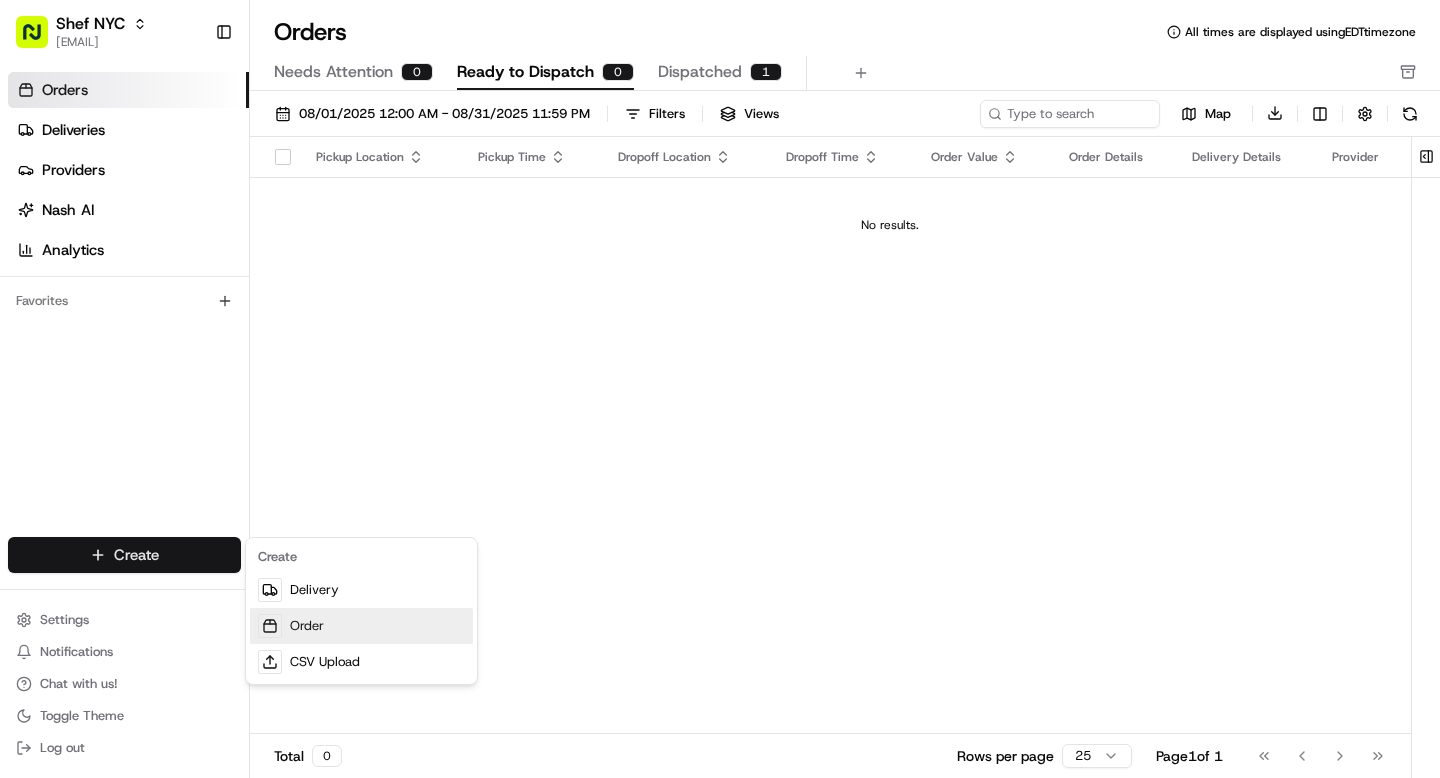 click on "Order" at bounding box center (361, 626) 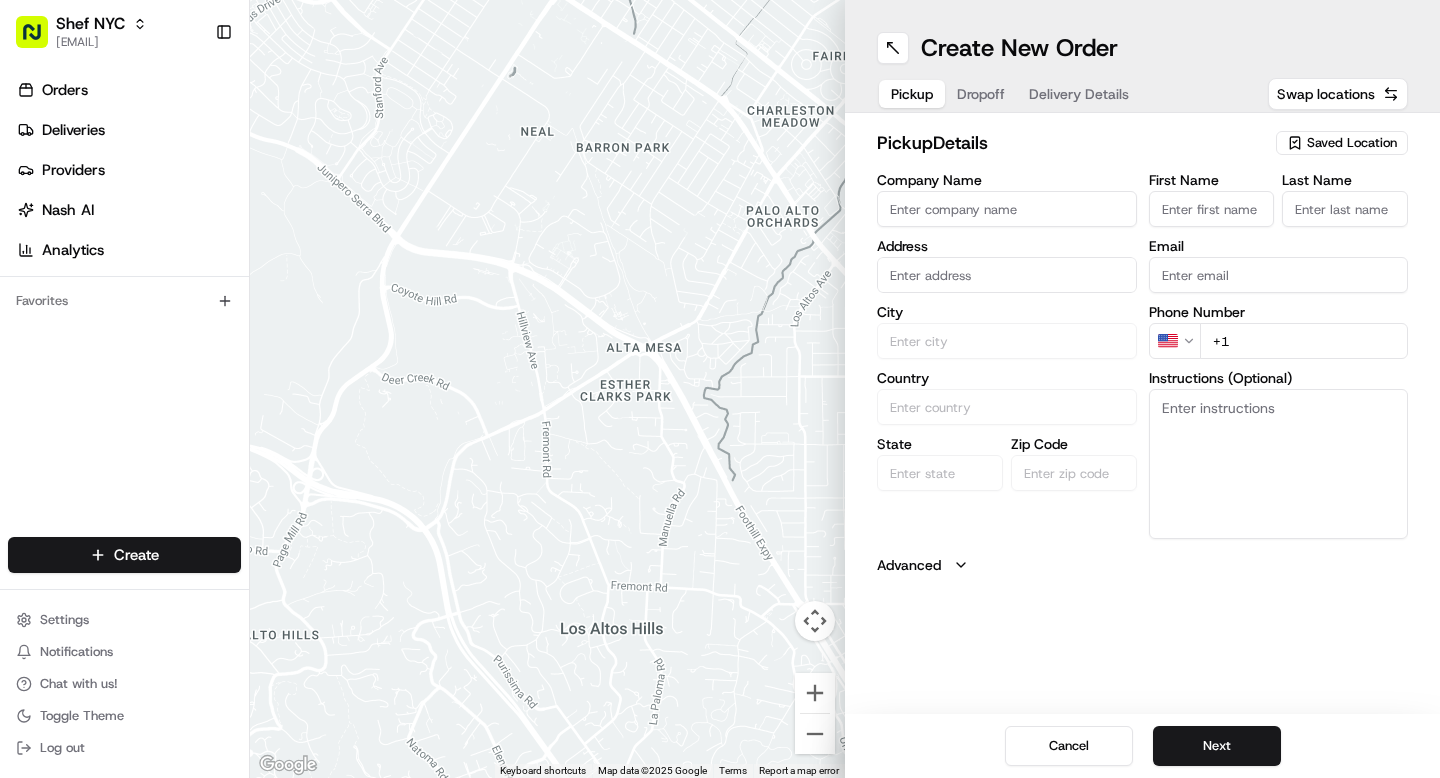 click on "Saved Location" at bounding box center [1352, 143] 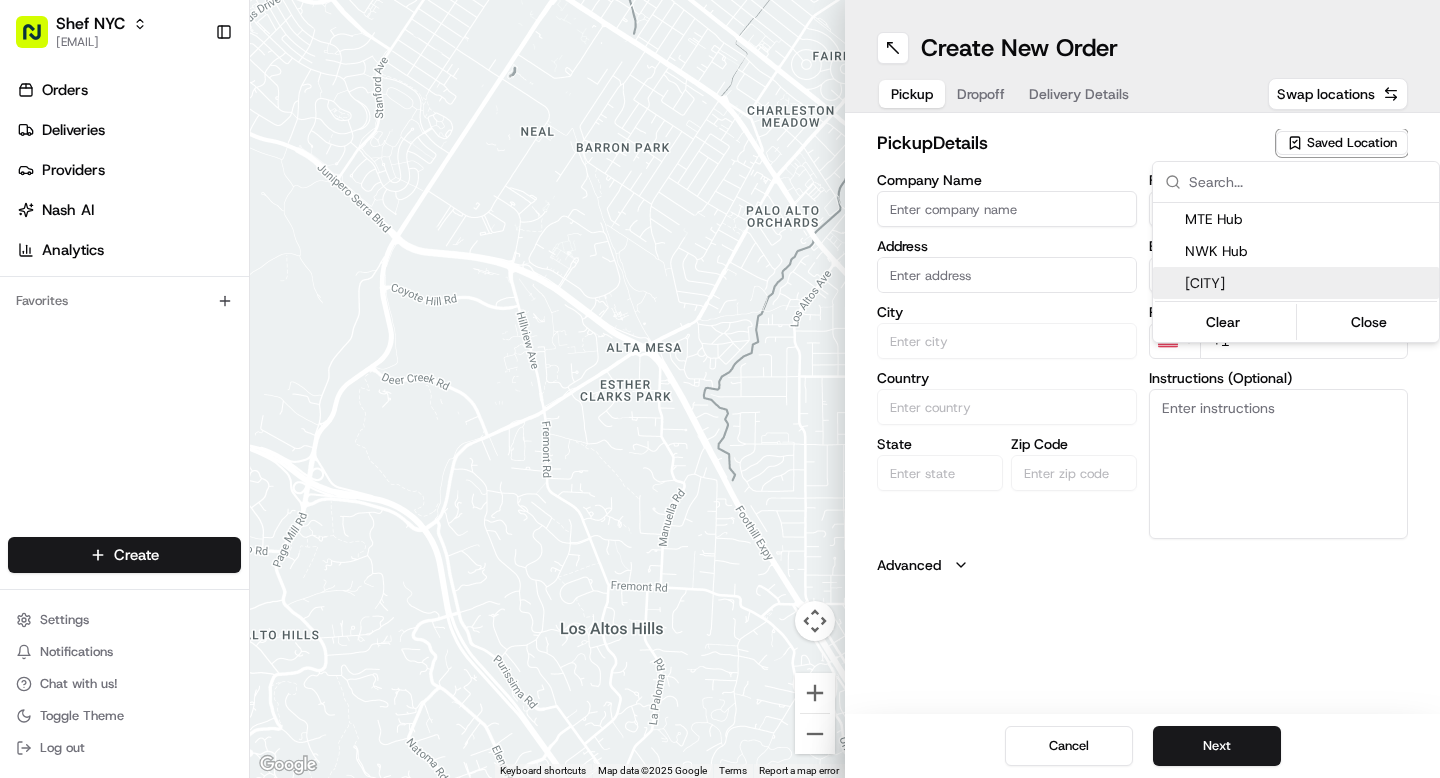 click on "[CITY]" at bounding box center (1296, 283) 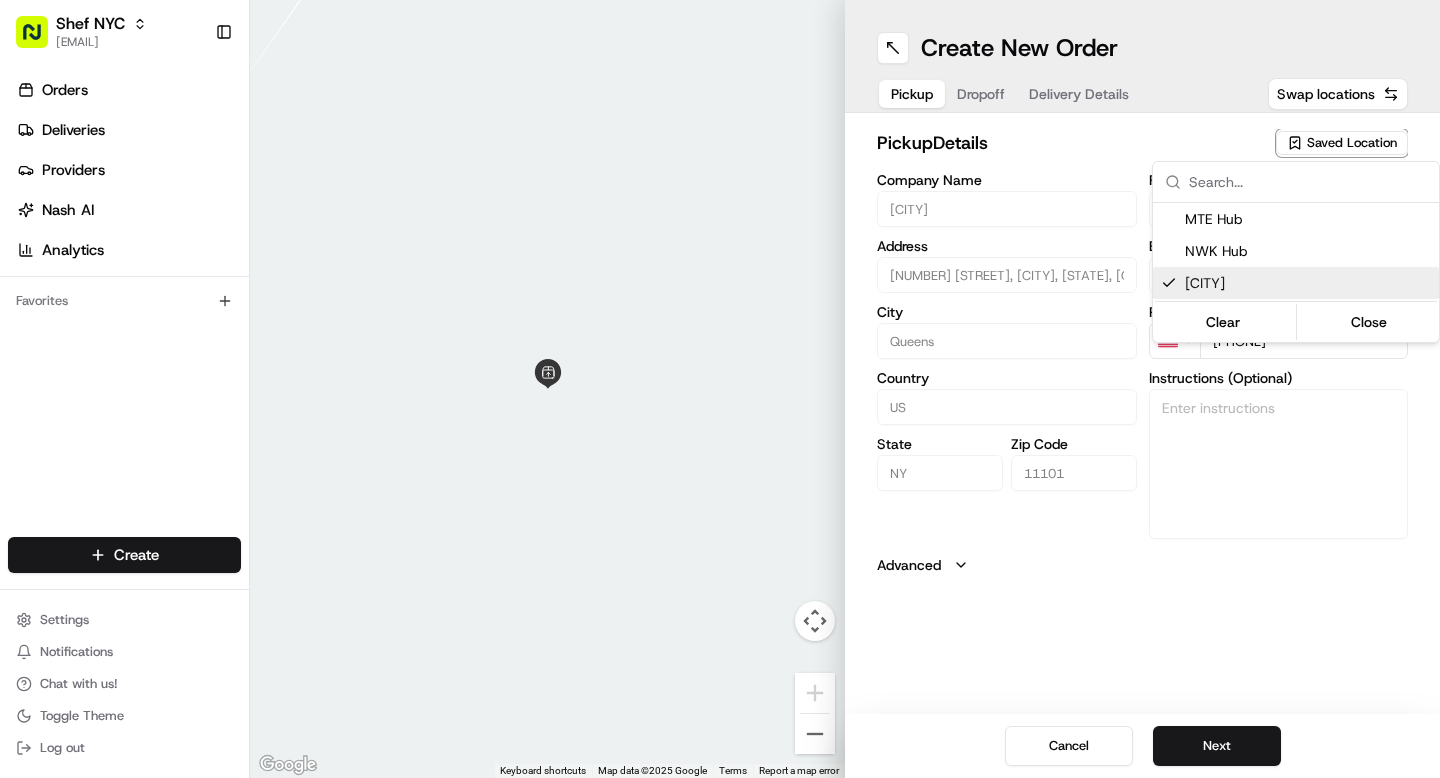 click on "[CITY] [FIRST] [LAST]" at bounding box center [720, 389] 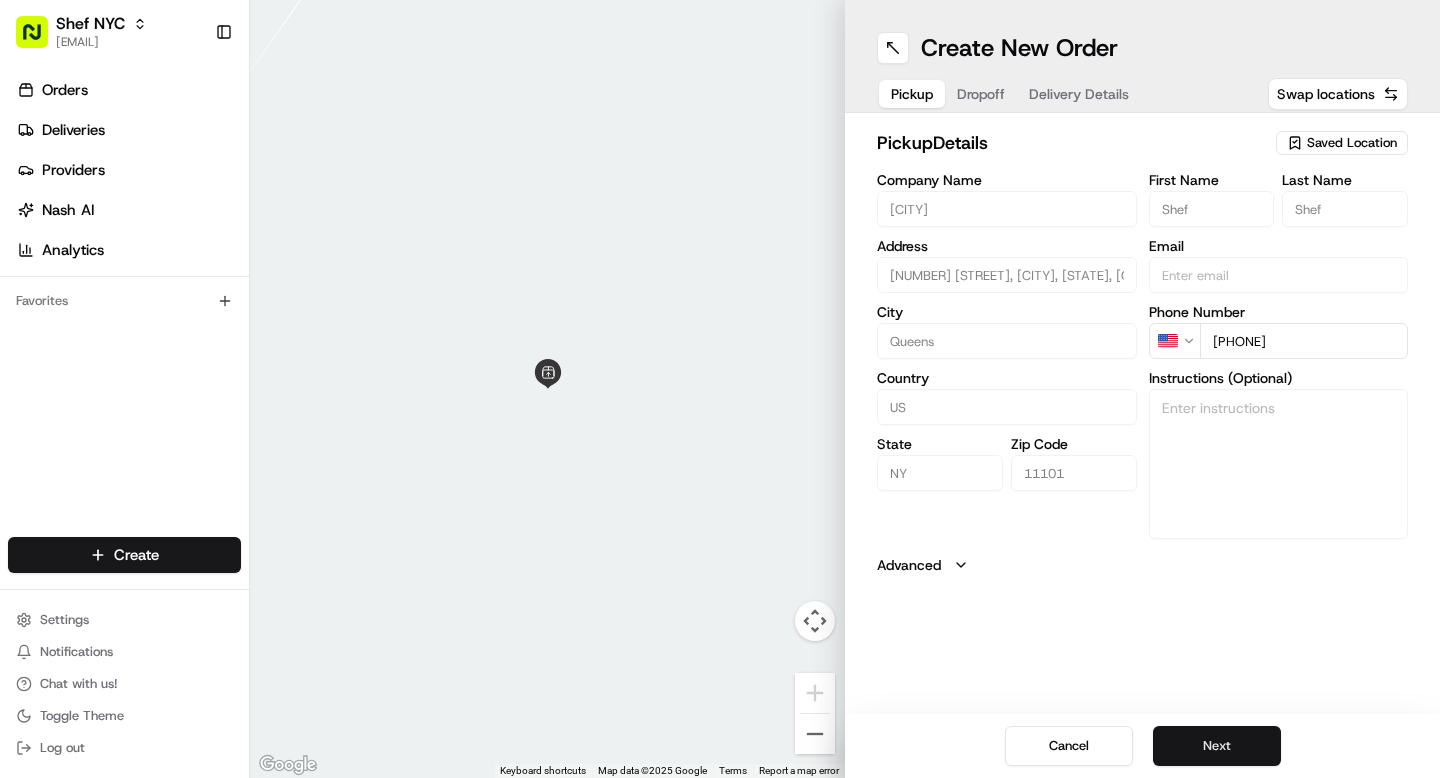 click on "Next" at bounding box center (1217, 746) 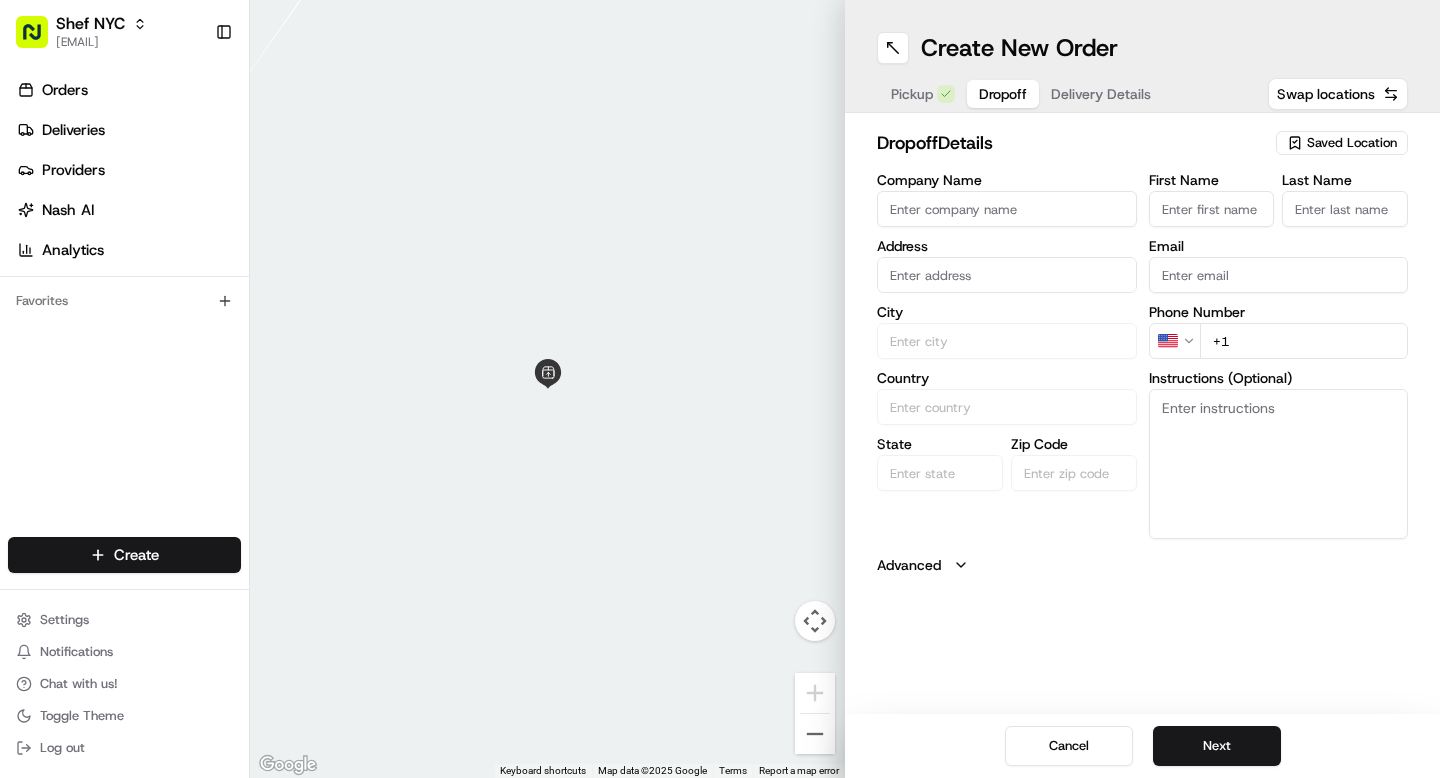 click on "First Name" at bounding box center (1212, 209) 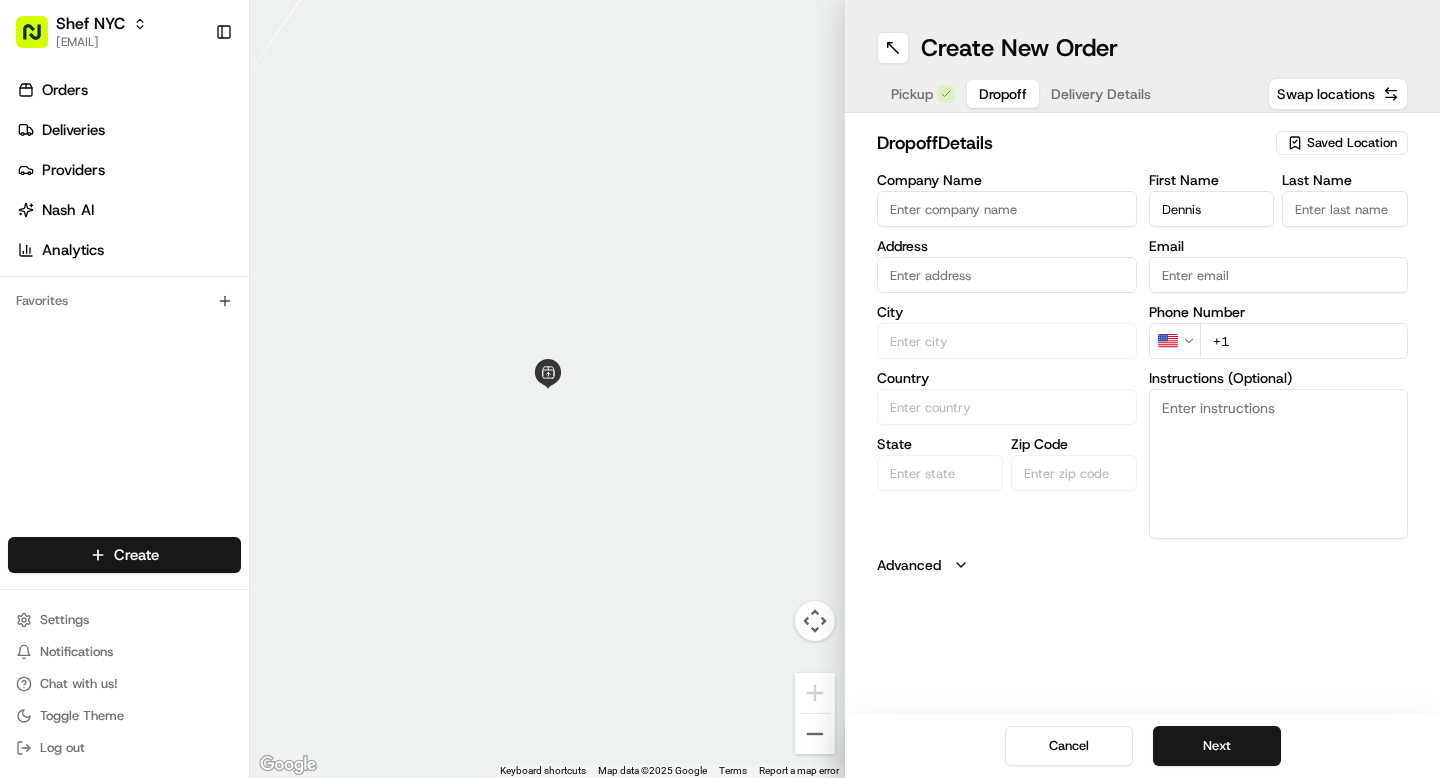 type on "Dennis" 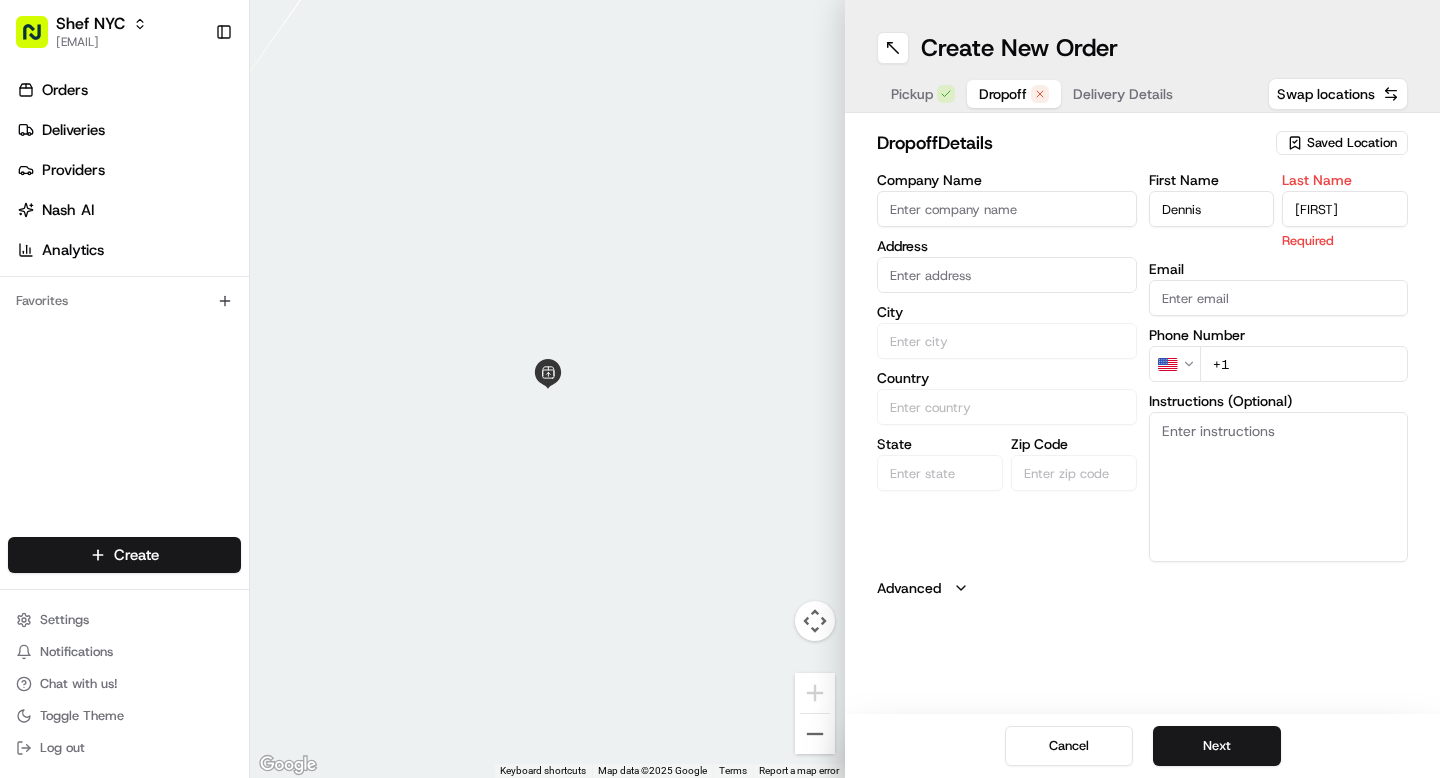 type on "[FIRST]" 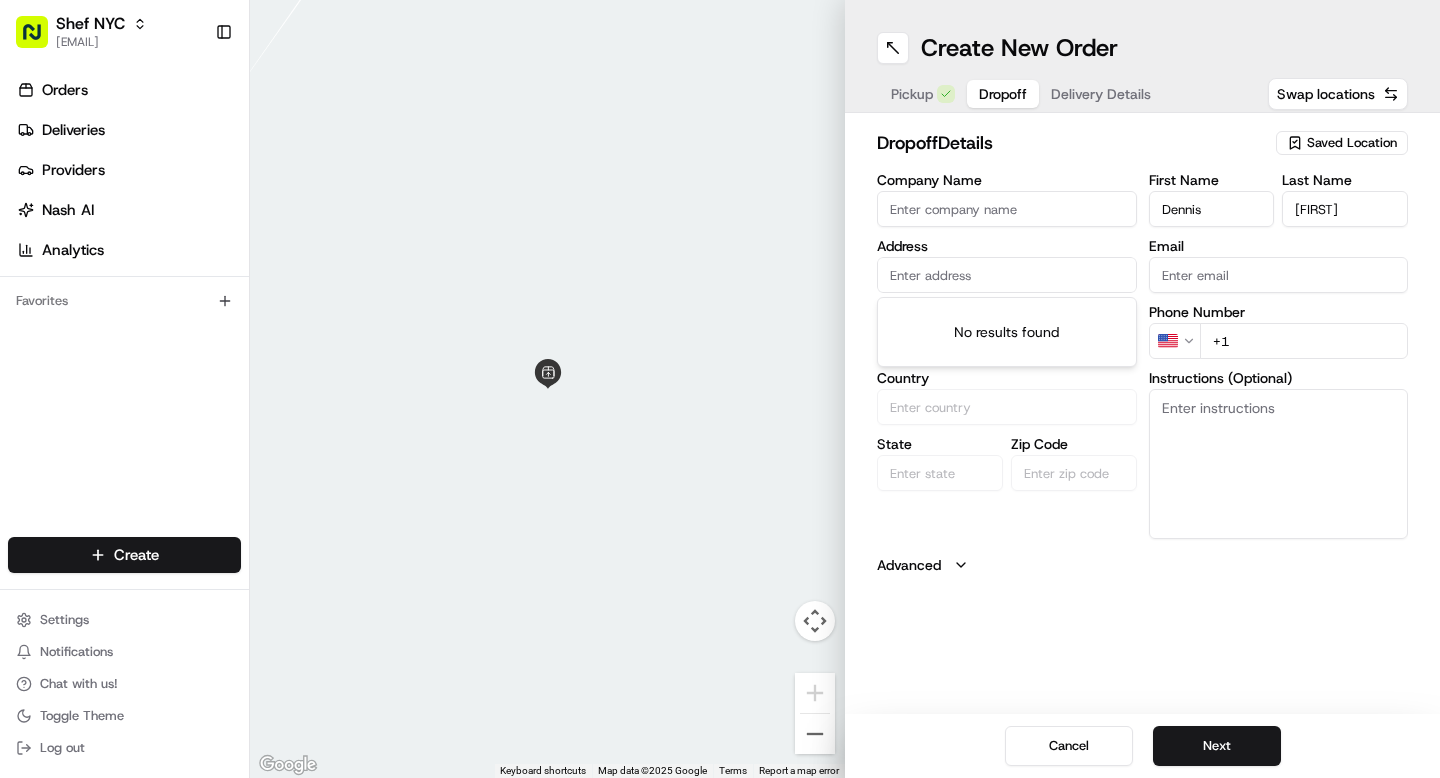 click at bounding box center (1007, 275) 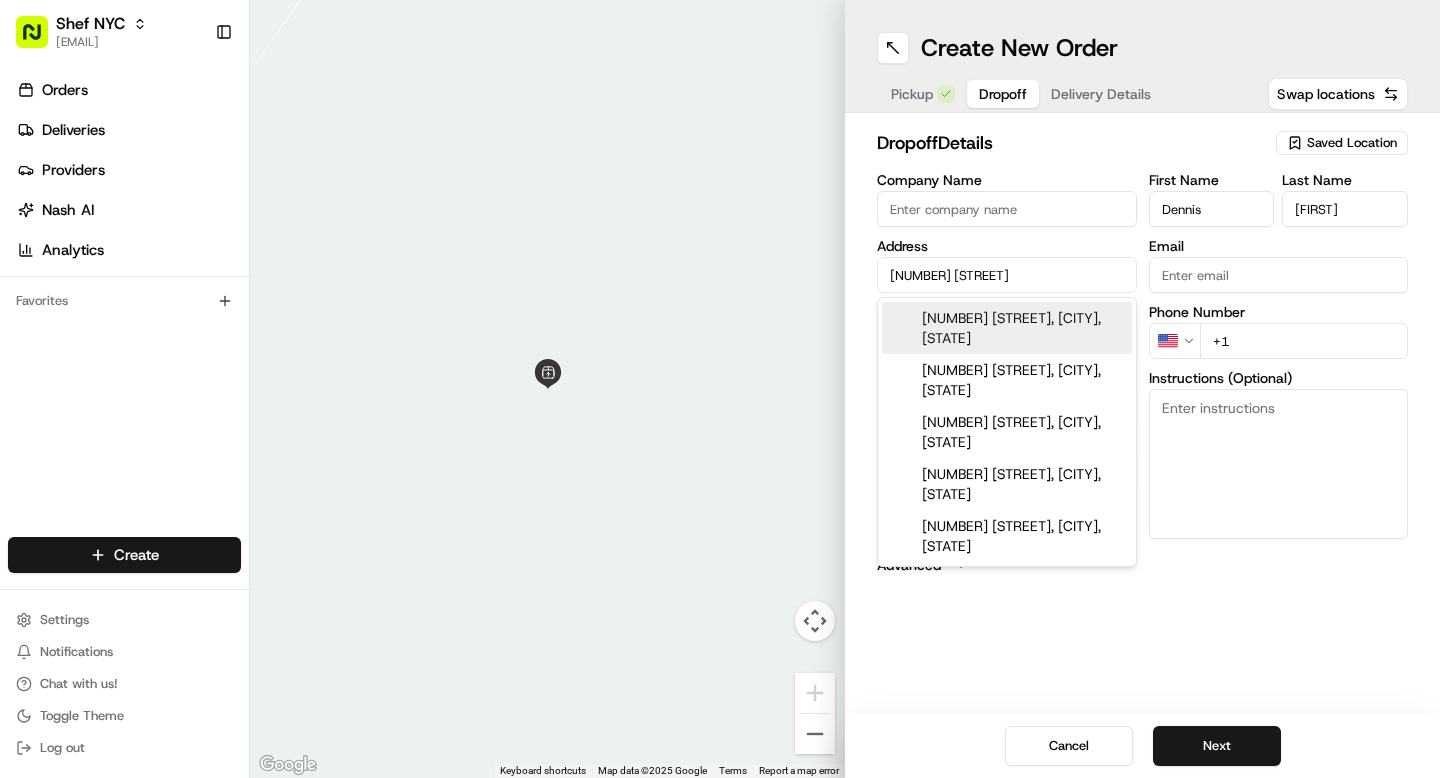 click on "[NUMBER] [STREET], [CITY], [STATE]" at bounding box center (1007, 328) 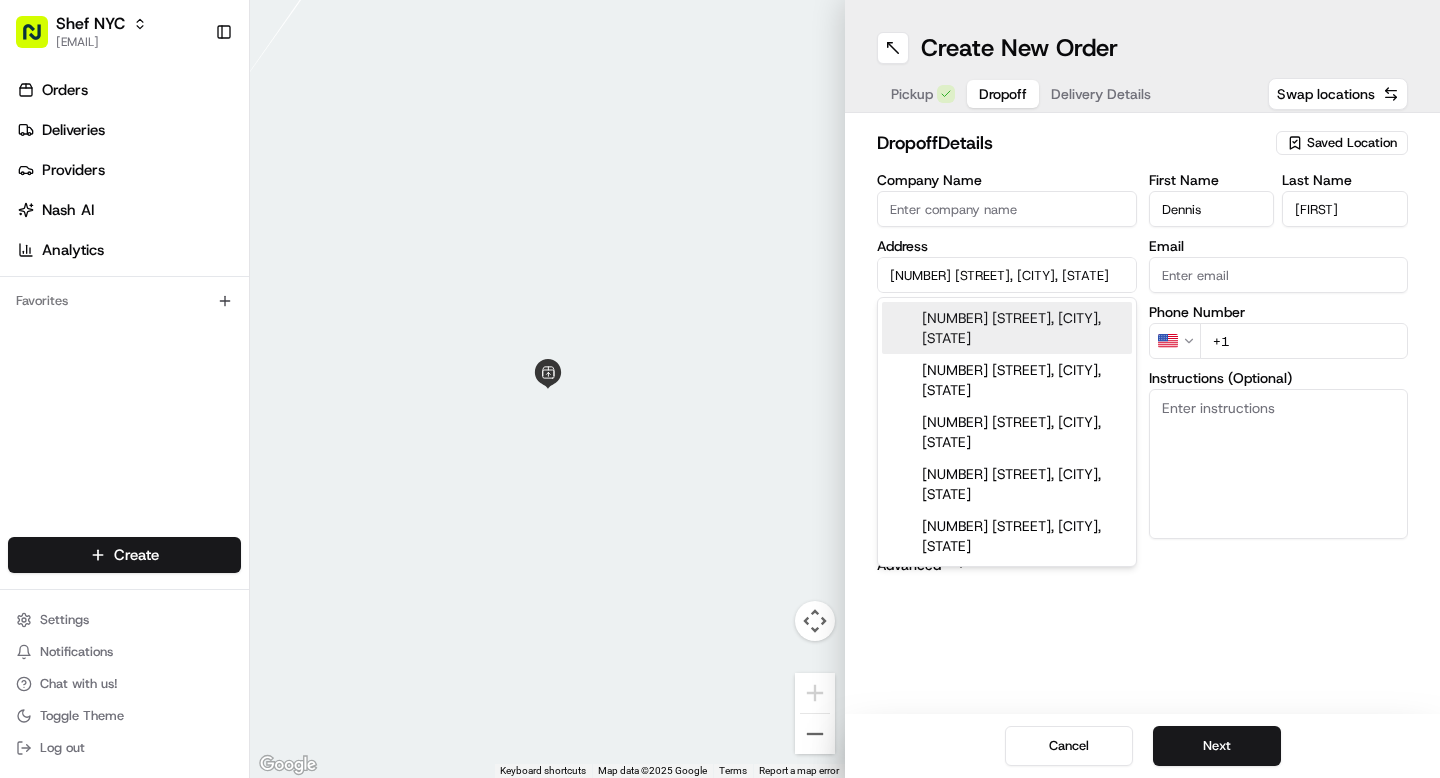 type on "[NUMBER] [STREET], [CITY], [STATE], [COUNTRY]" 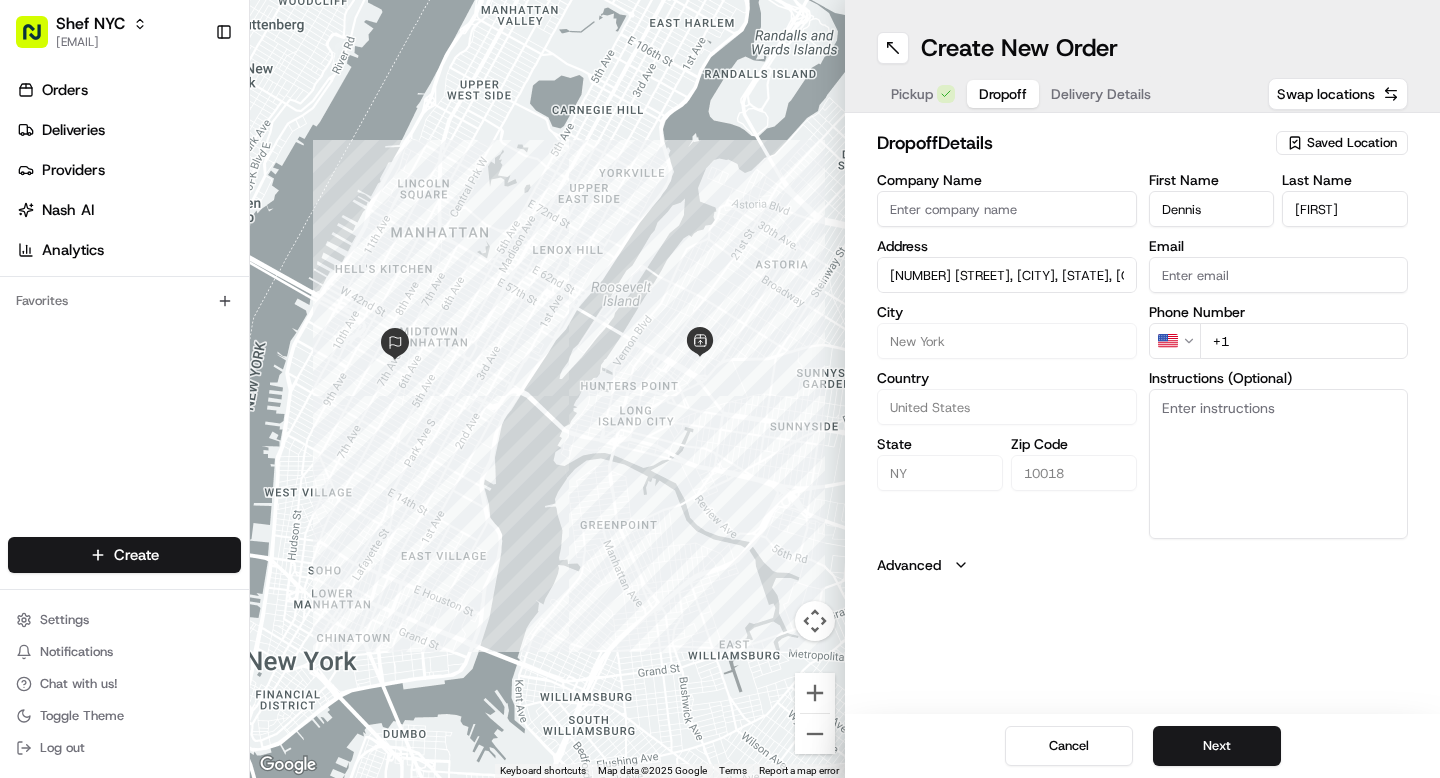 type on "[NUMBER] [STREET], [CITY], [STATE], [COUNTRY]" 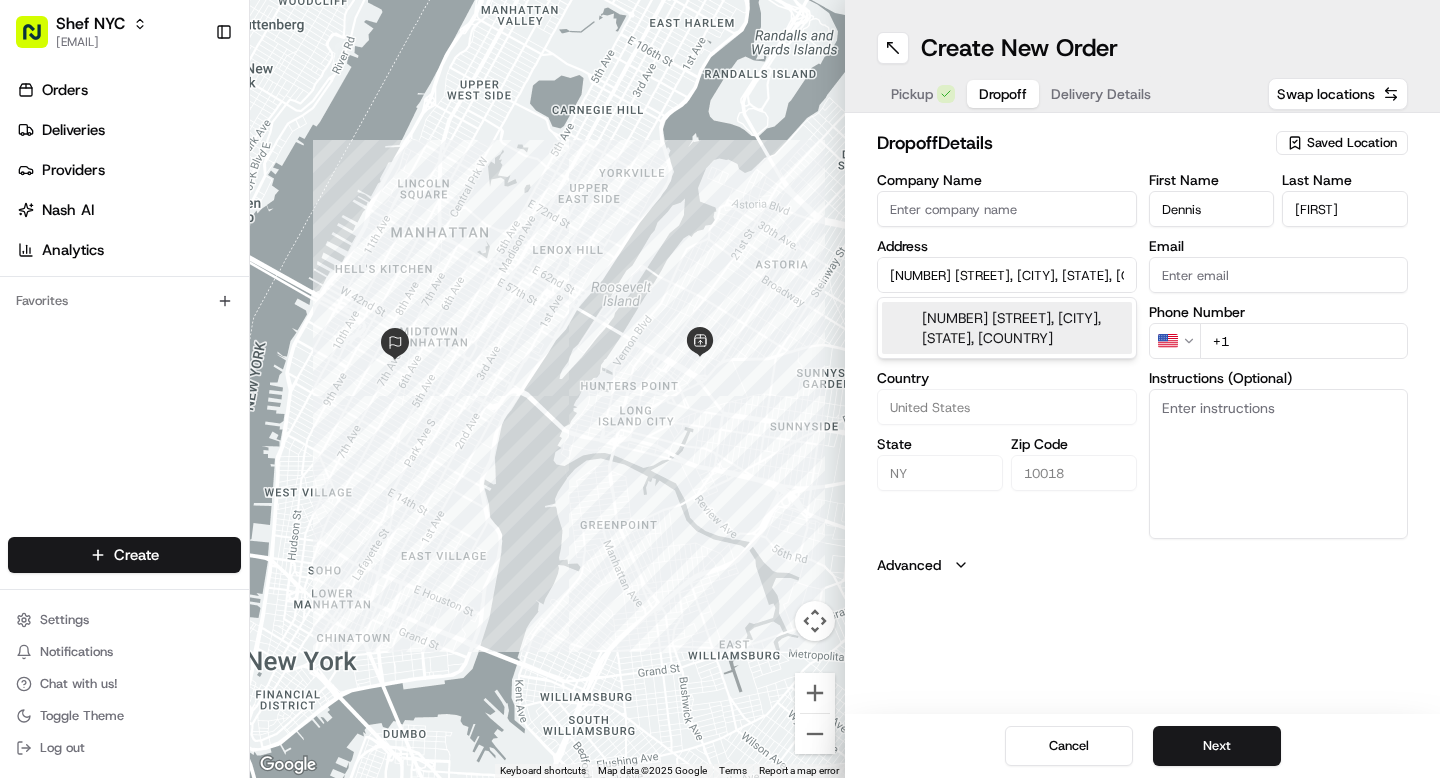 click on "+1" at bounding box center [1304, 341] 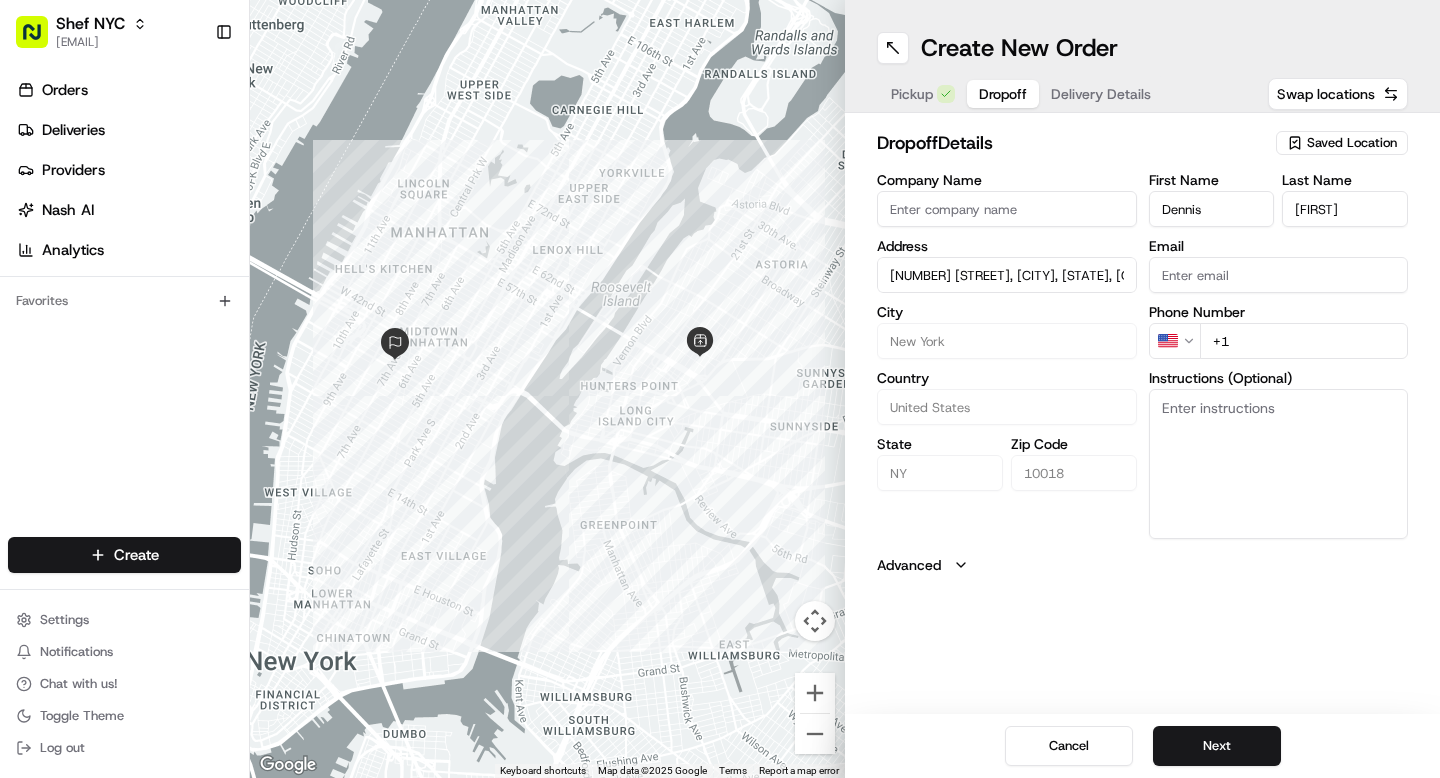 paste on "[PHONE]" 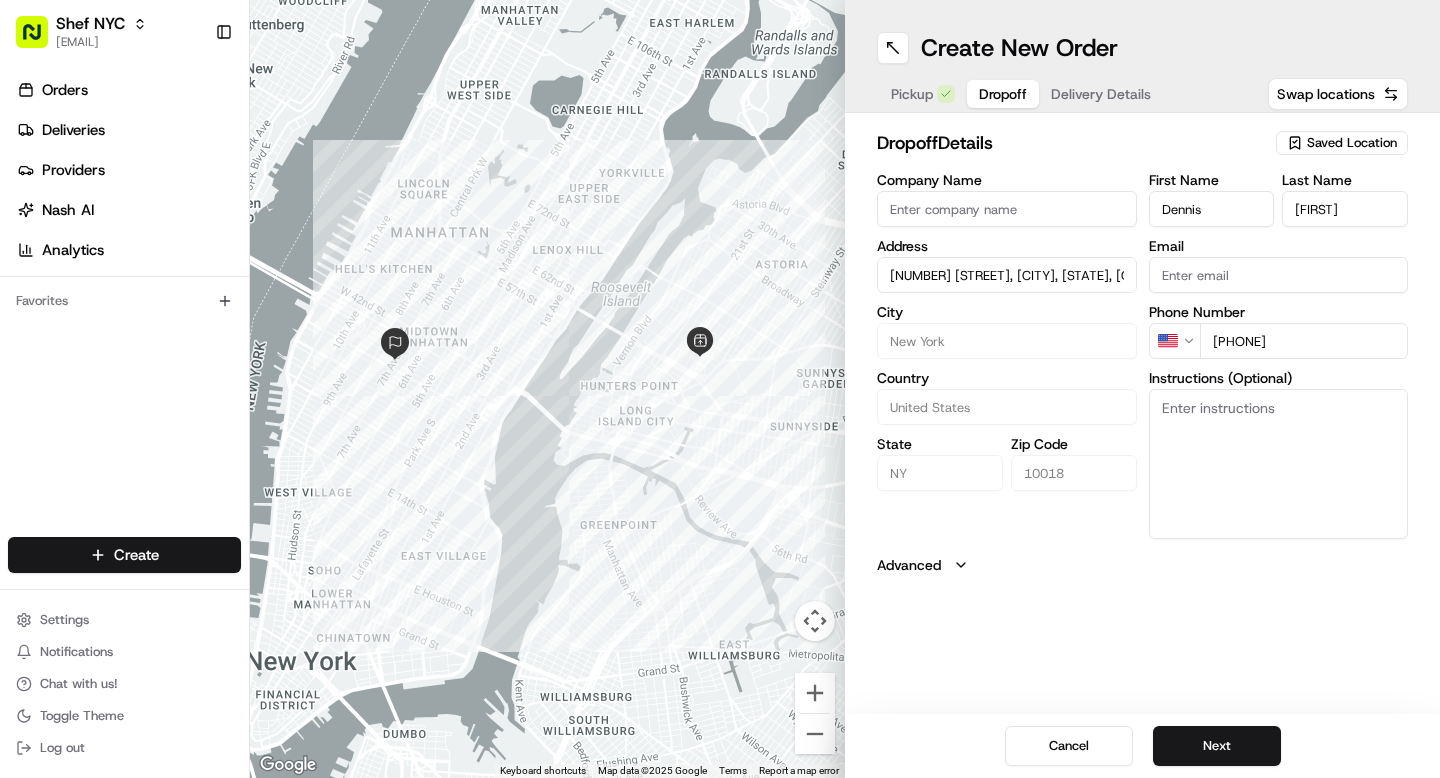type on "[PHONE]" 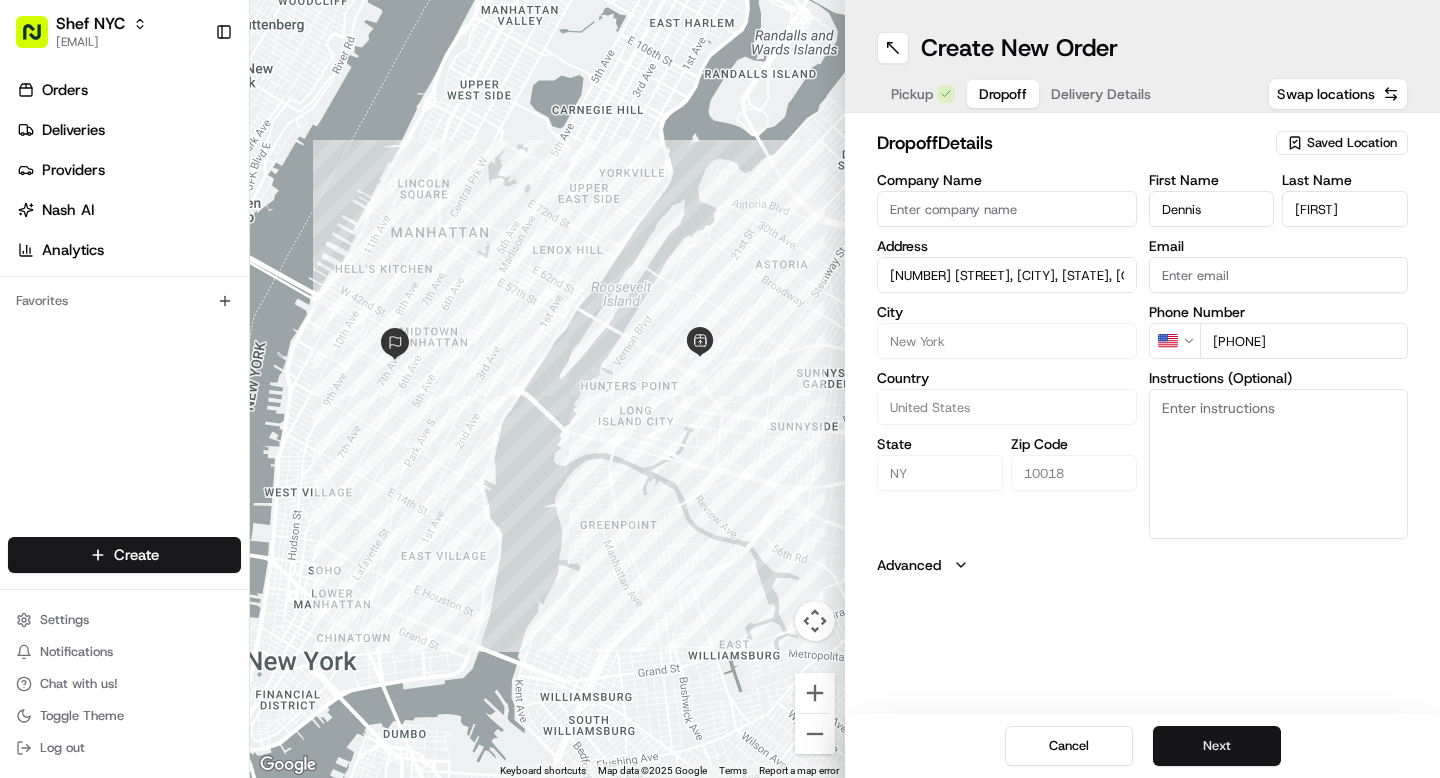 click on "Next" at bounding box center [1217, 746] 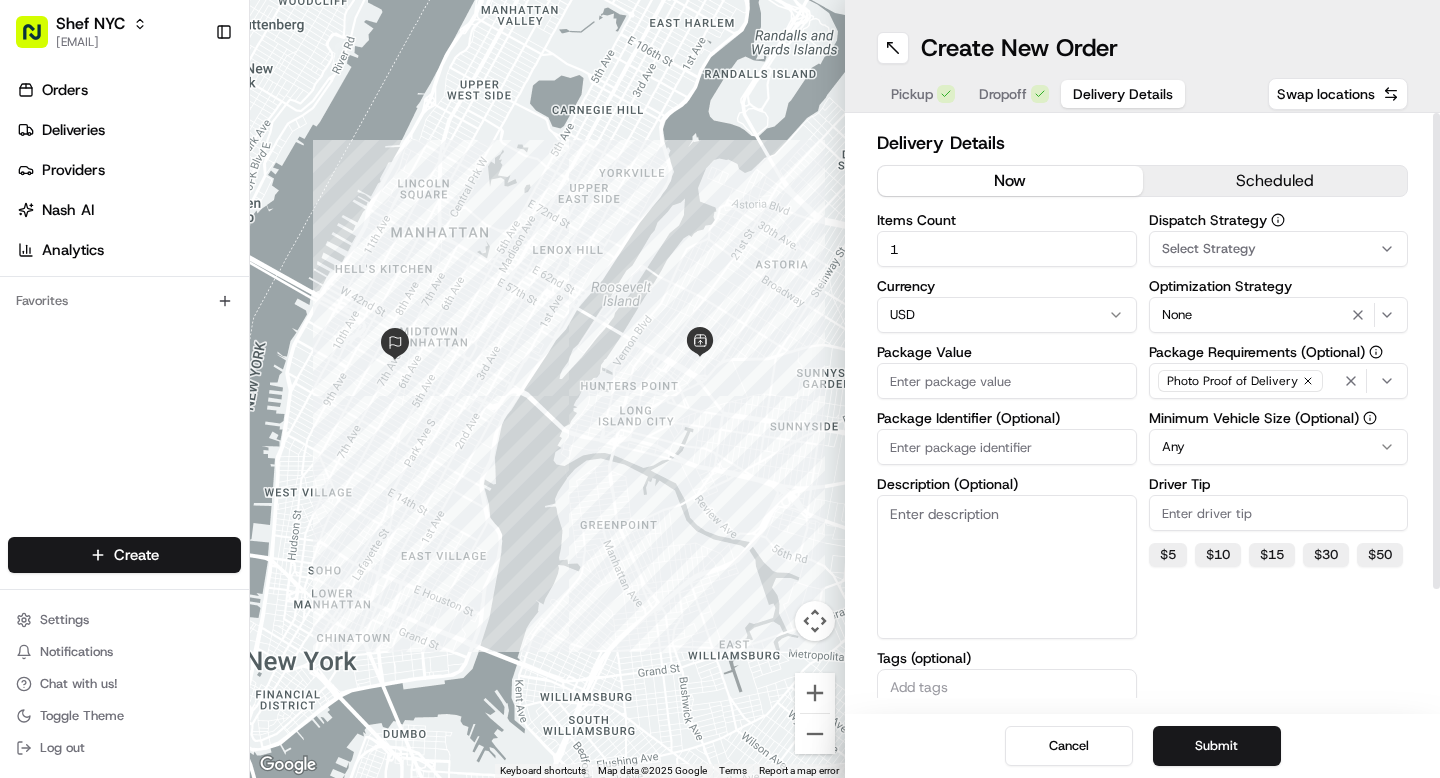 click on "Driver Tip" at bounding box center (1279, 513) 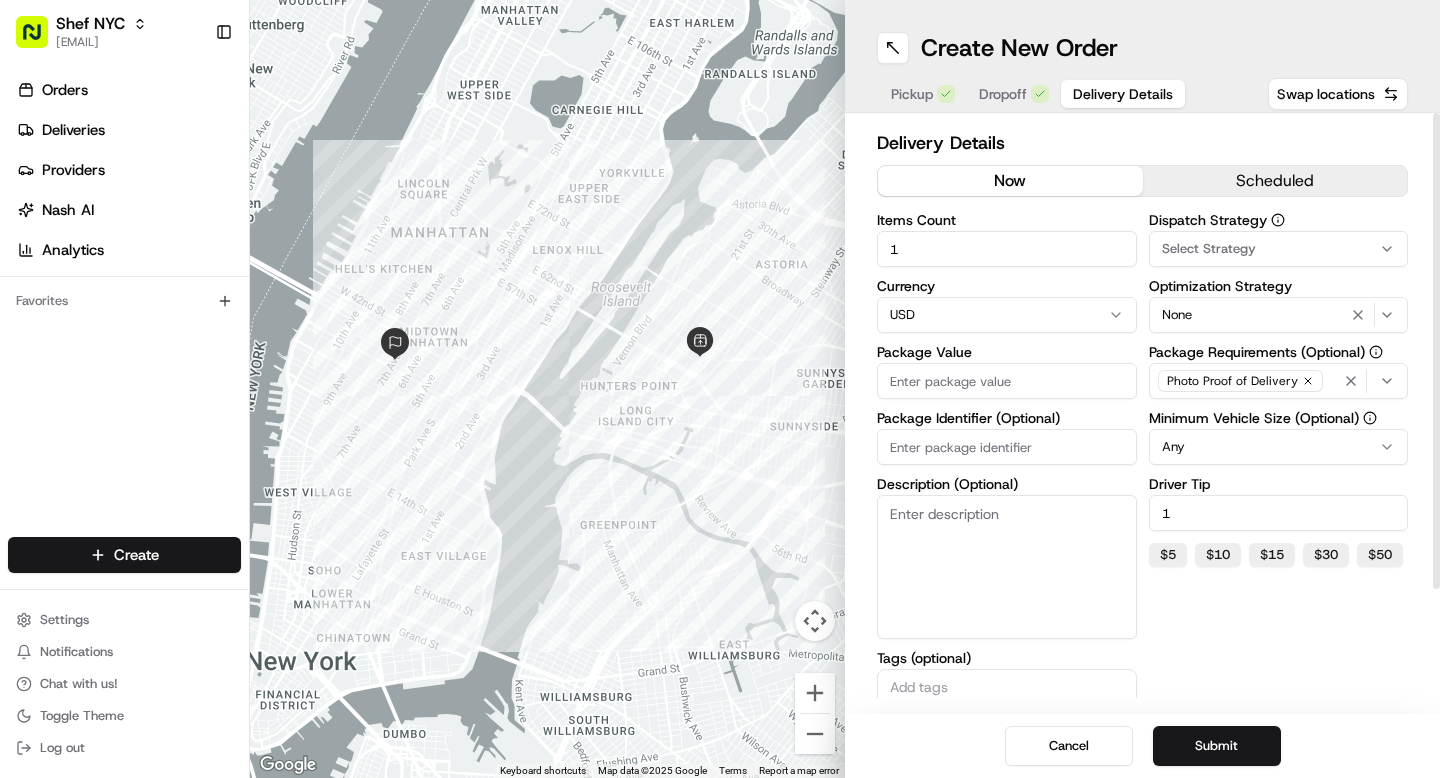 type on "1" 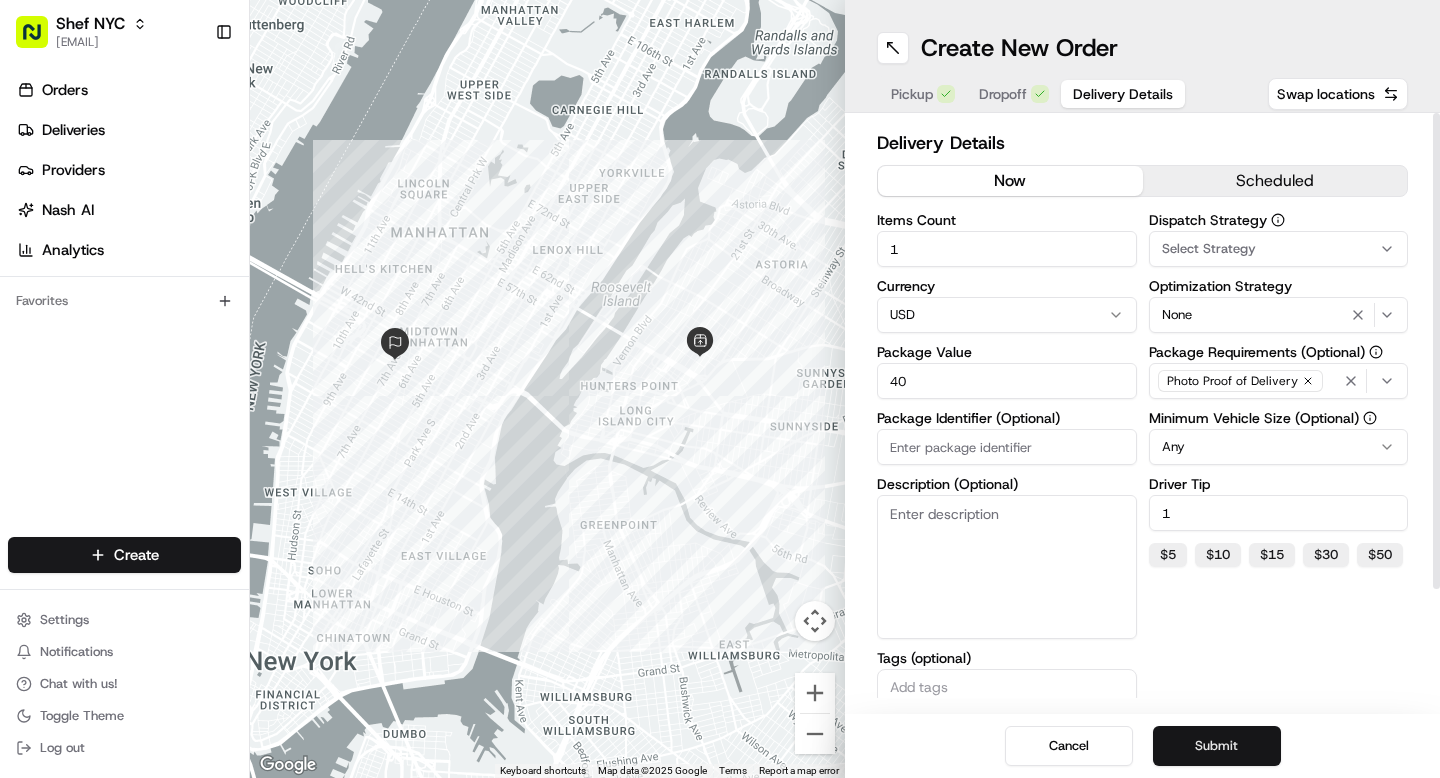 type on "40" 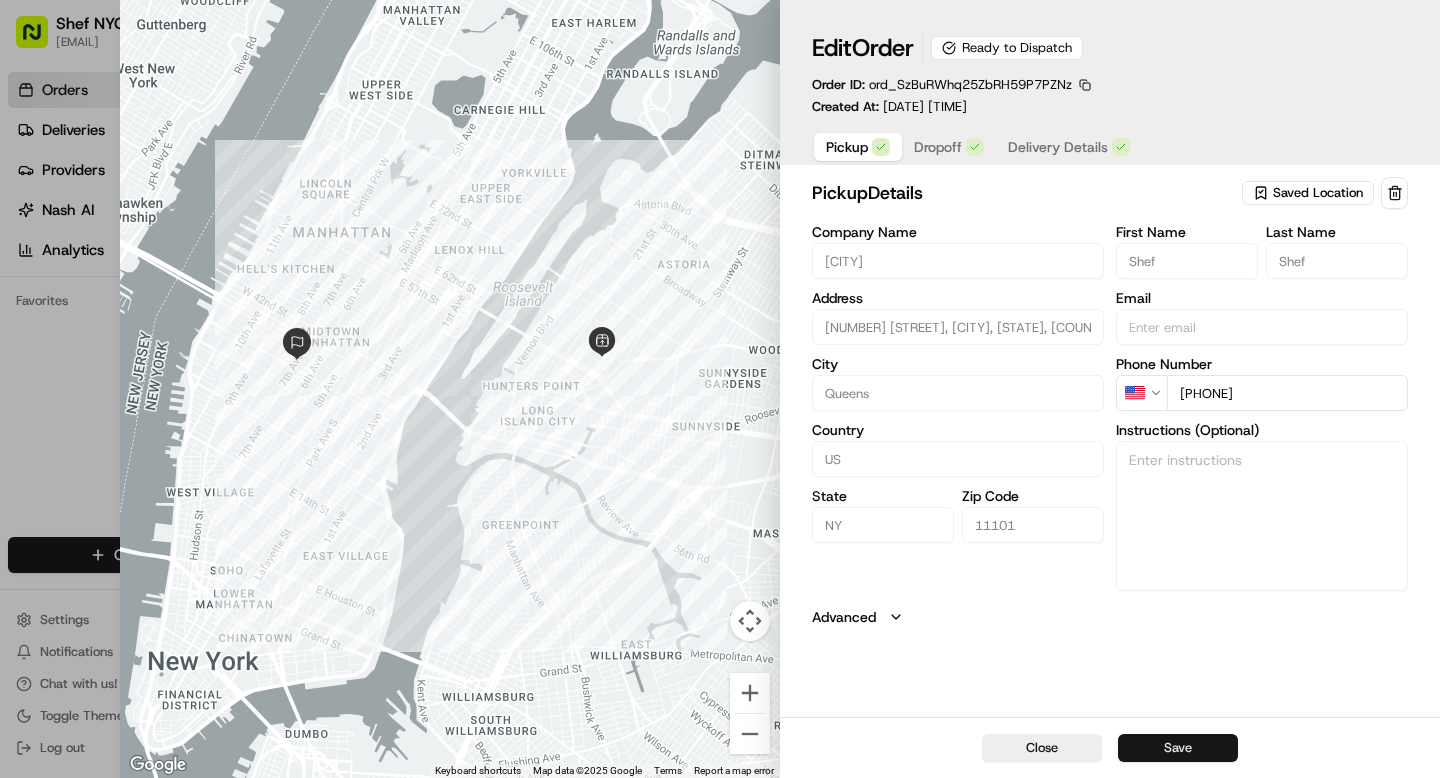 click on "Save" at bounding box center [1178, 748] 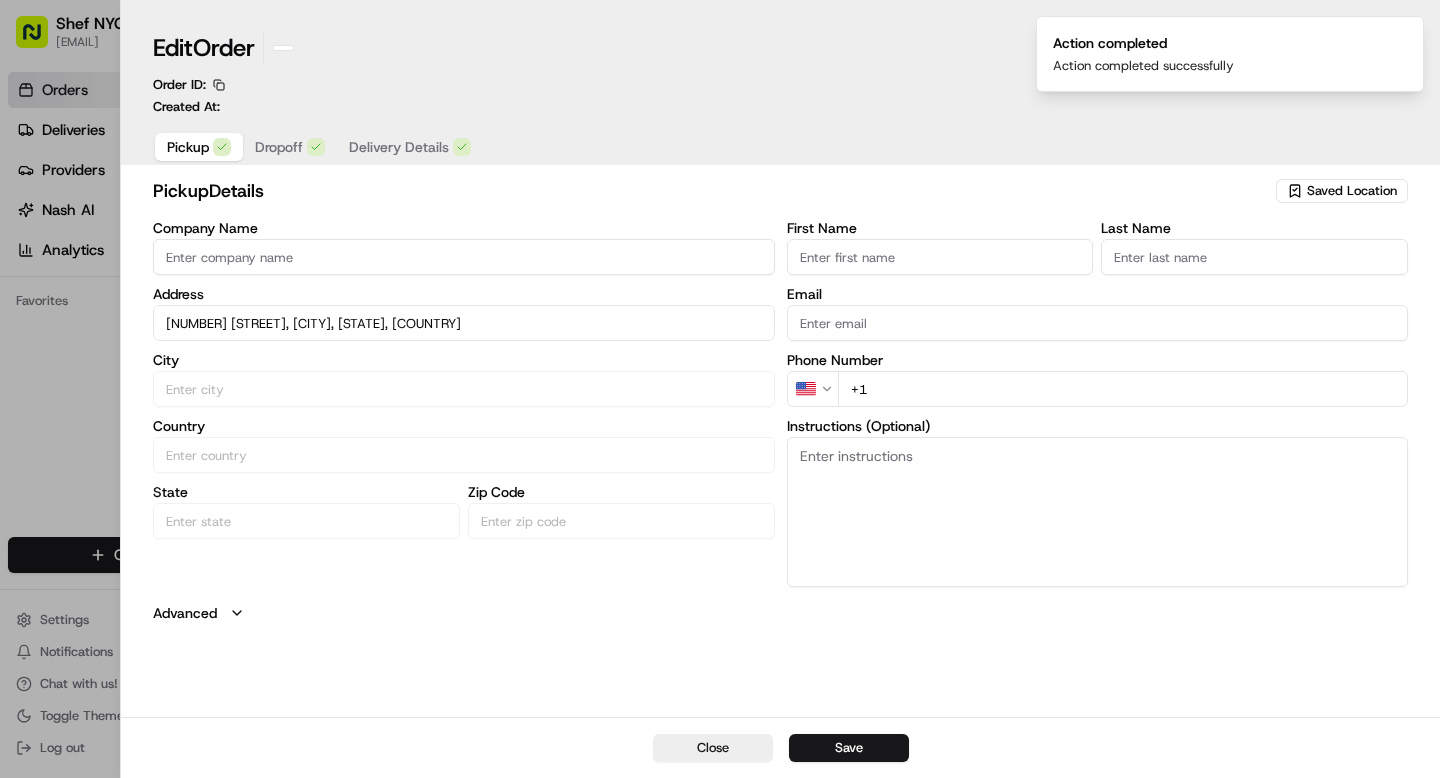 type 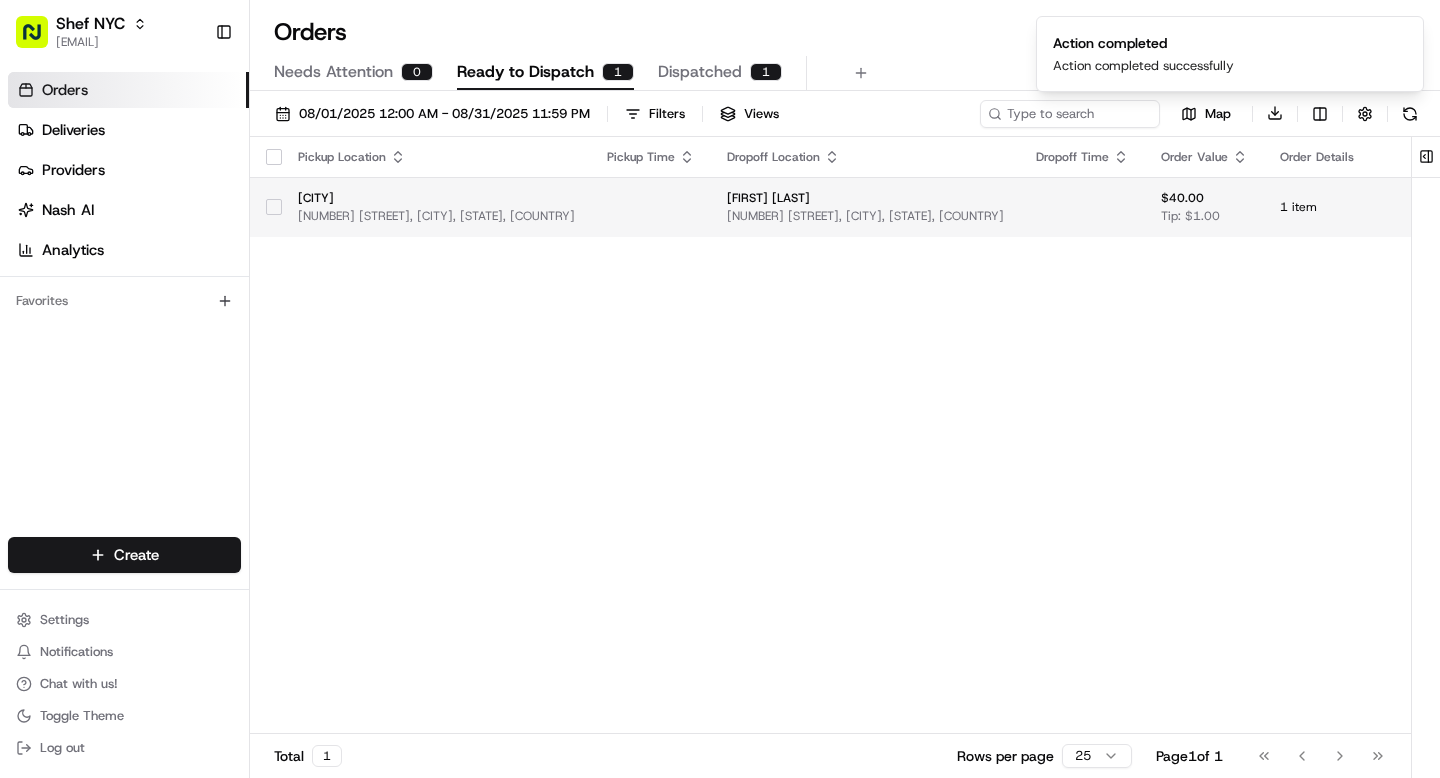 scroll, scrollTop: 0, scrollLeft: 418, axis: horizontal 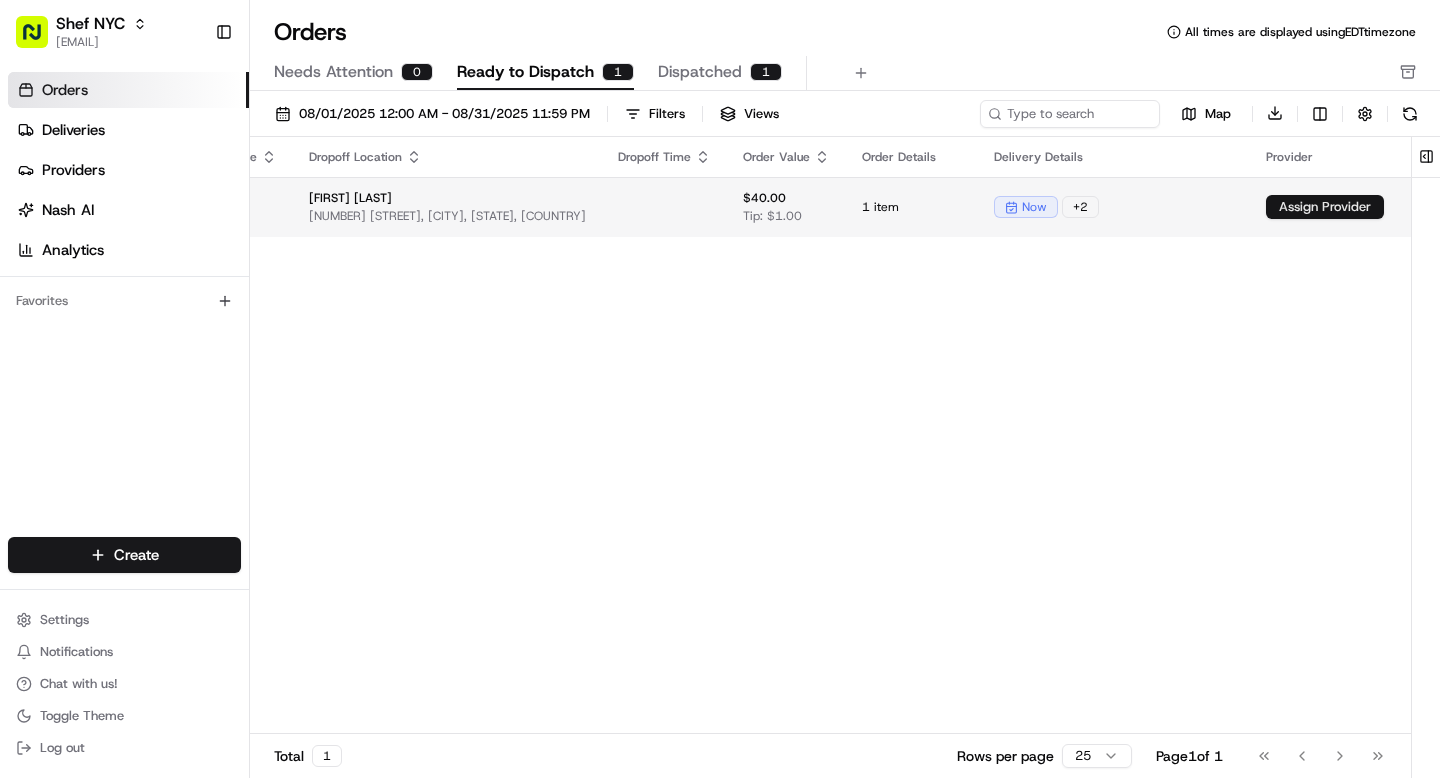 click on "Assign Provider" at bounding box center (1325, 207) 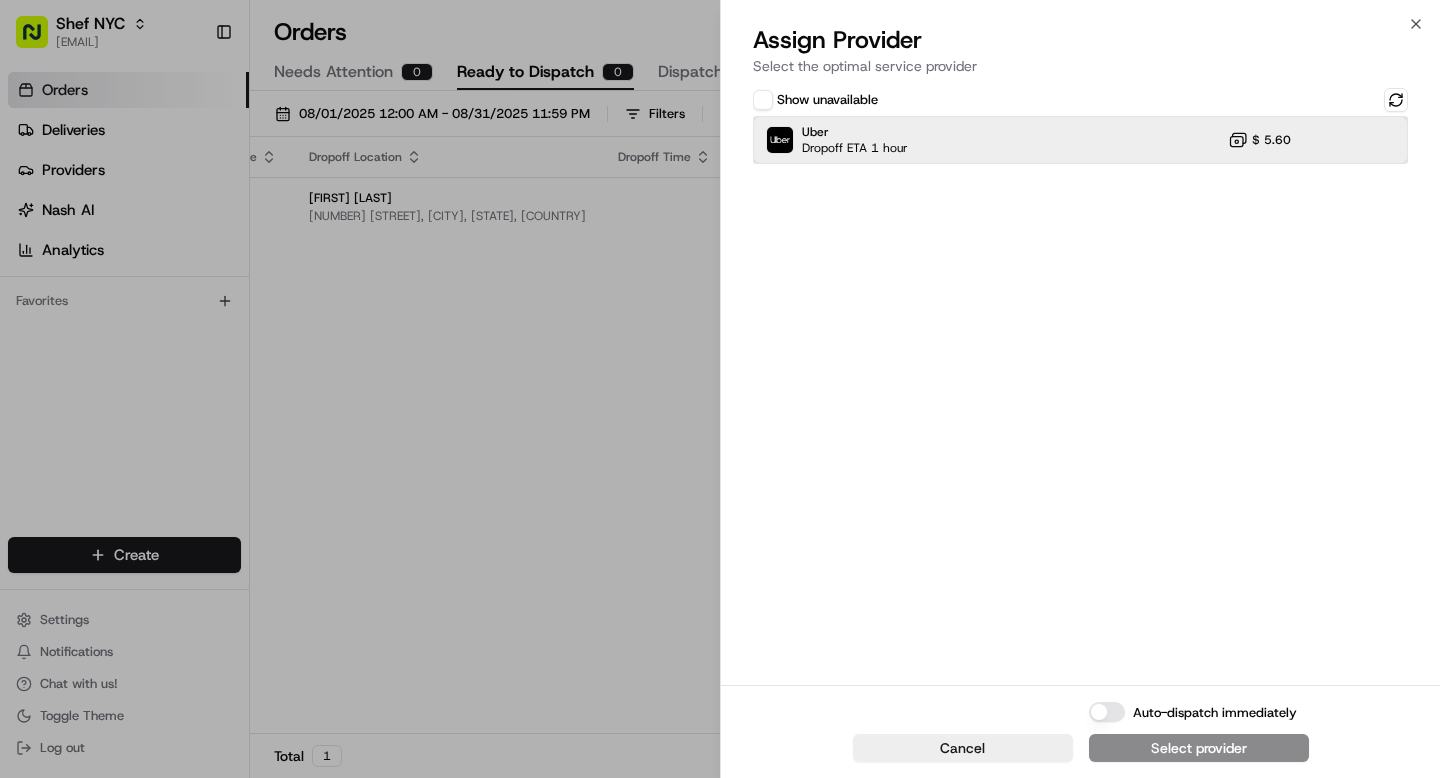 click on "Uber Dropoff ETA   1 hour $   5.60" at bounding box center (1080, 140) 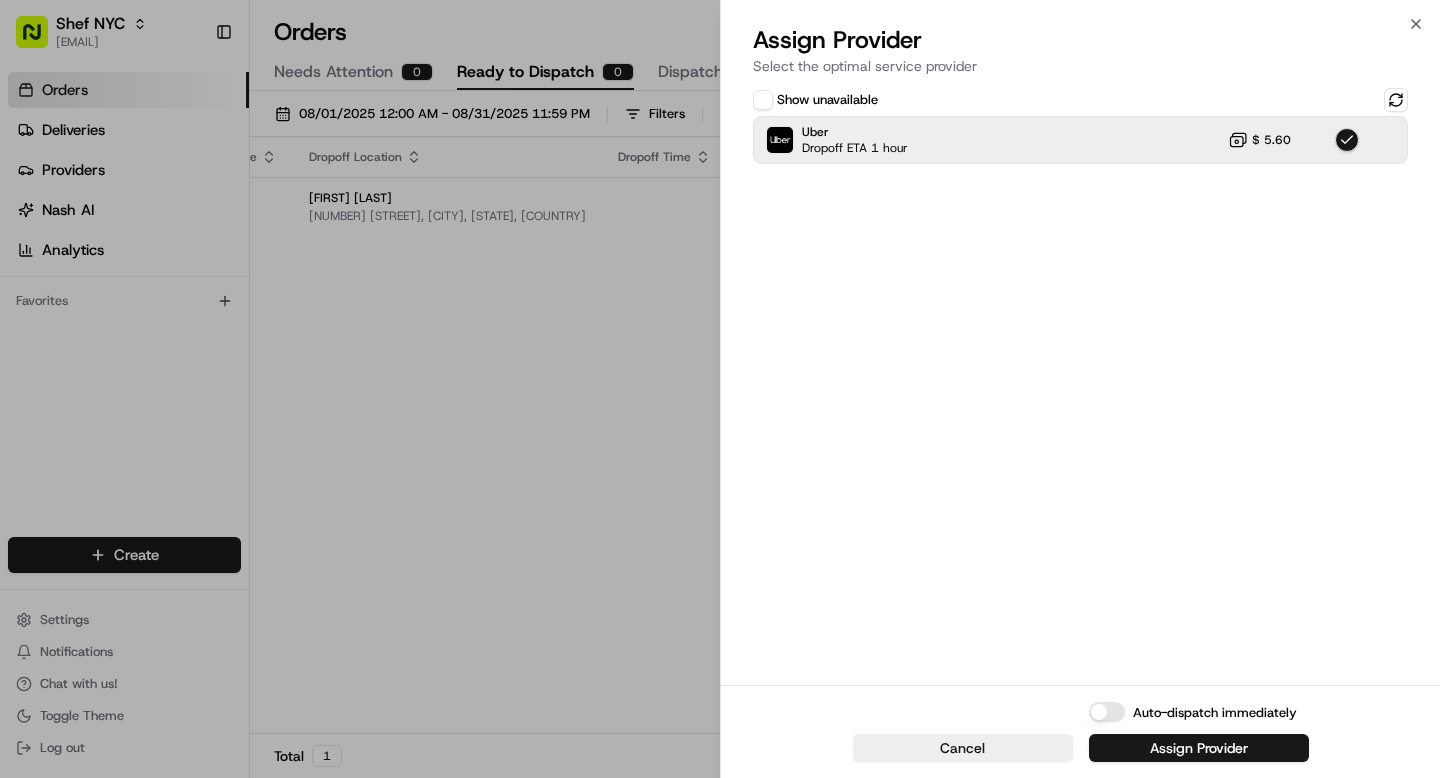 click on "Auto-dispatch immediately" at bounding box center [1107, 712] 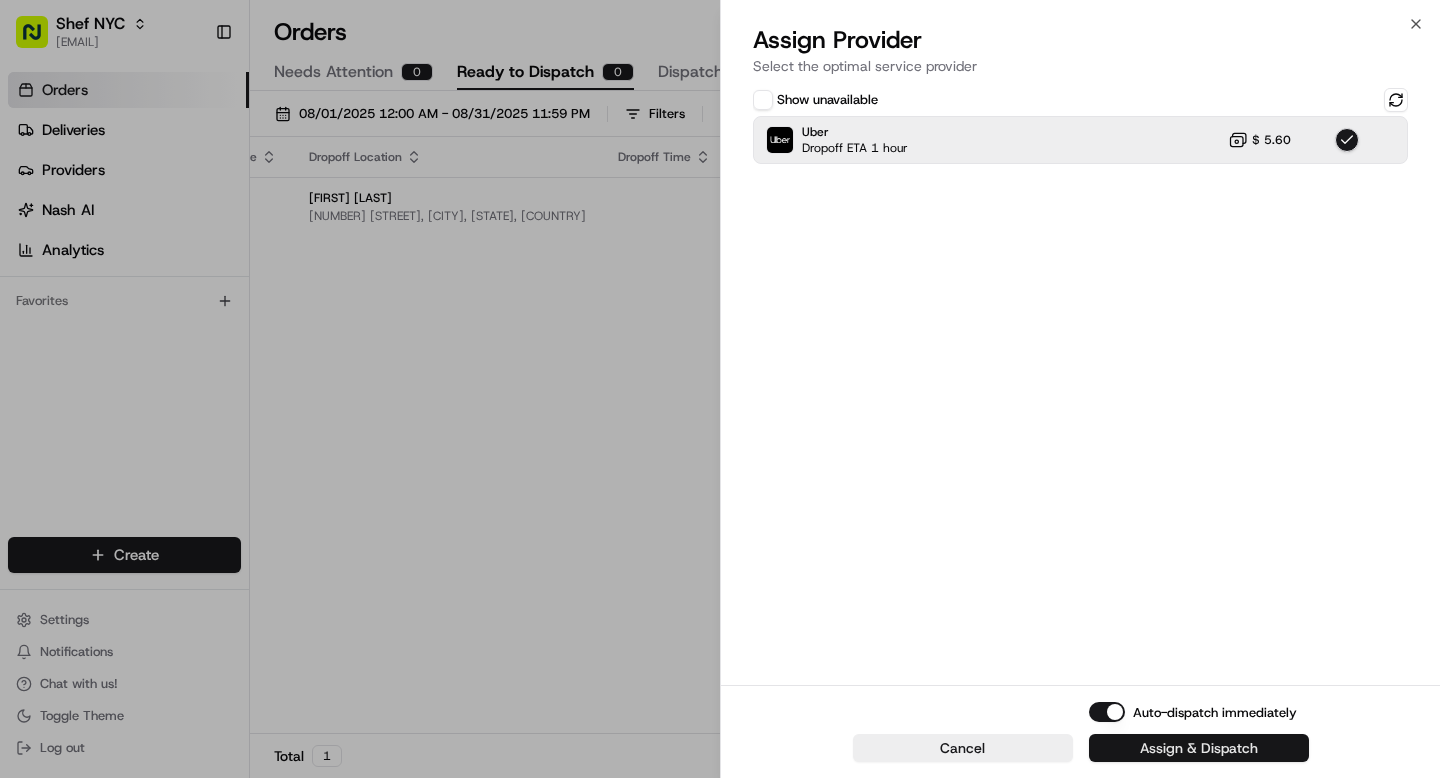 click on "Assign & Dispatch" at bounding box center (1199, 748) 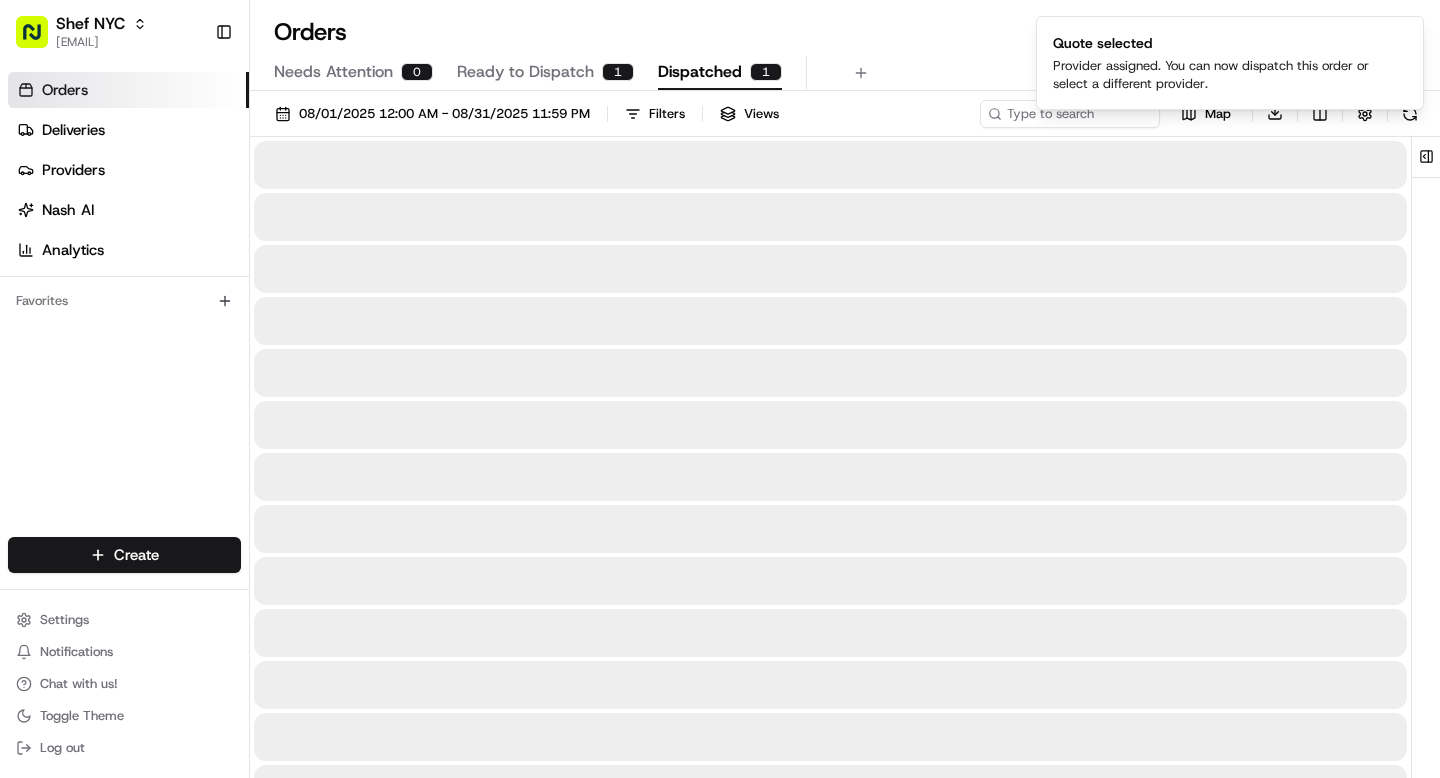 click on "Dispatched" at bounding box center (700, 72) 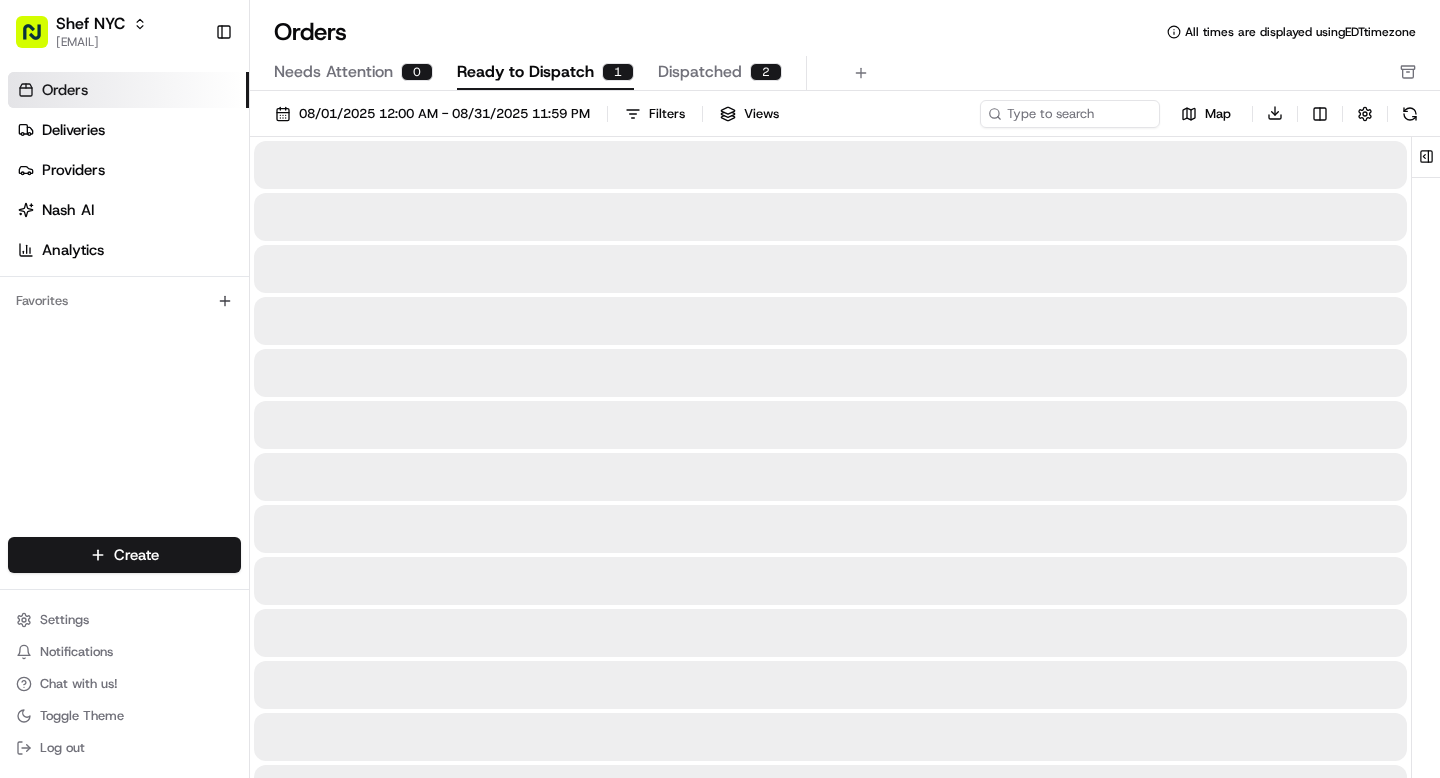 click on "Ready to Dispatch" at bounding box center (525, 72) 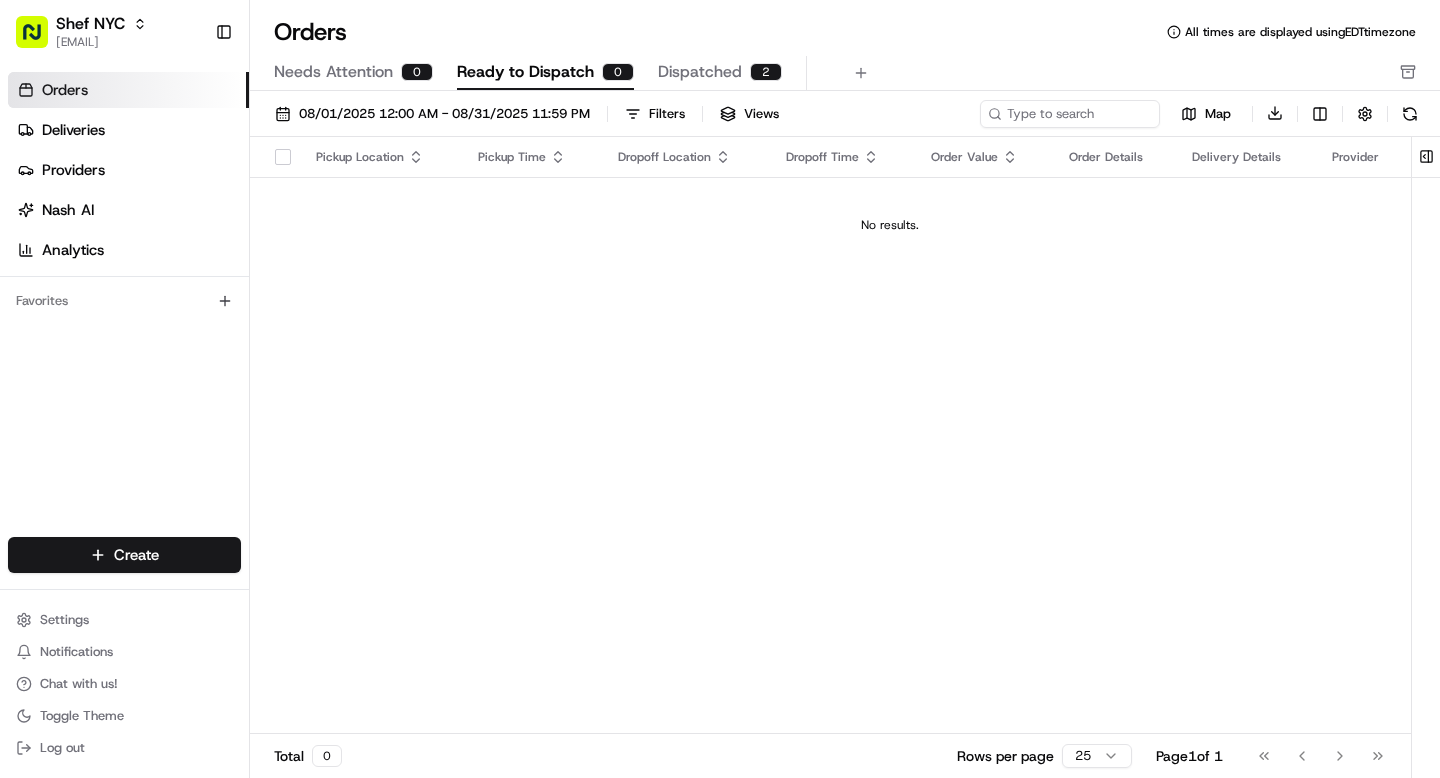 click on "Dispatched" at bounding box center [700, 72] 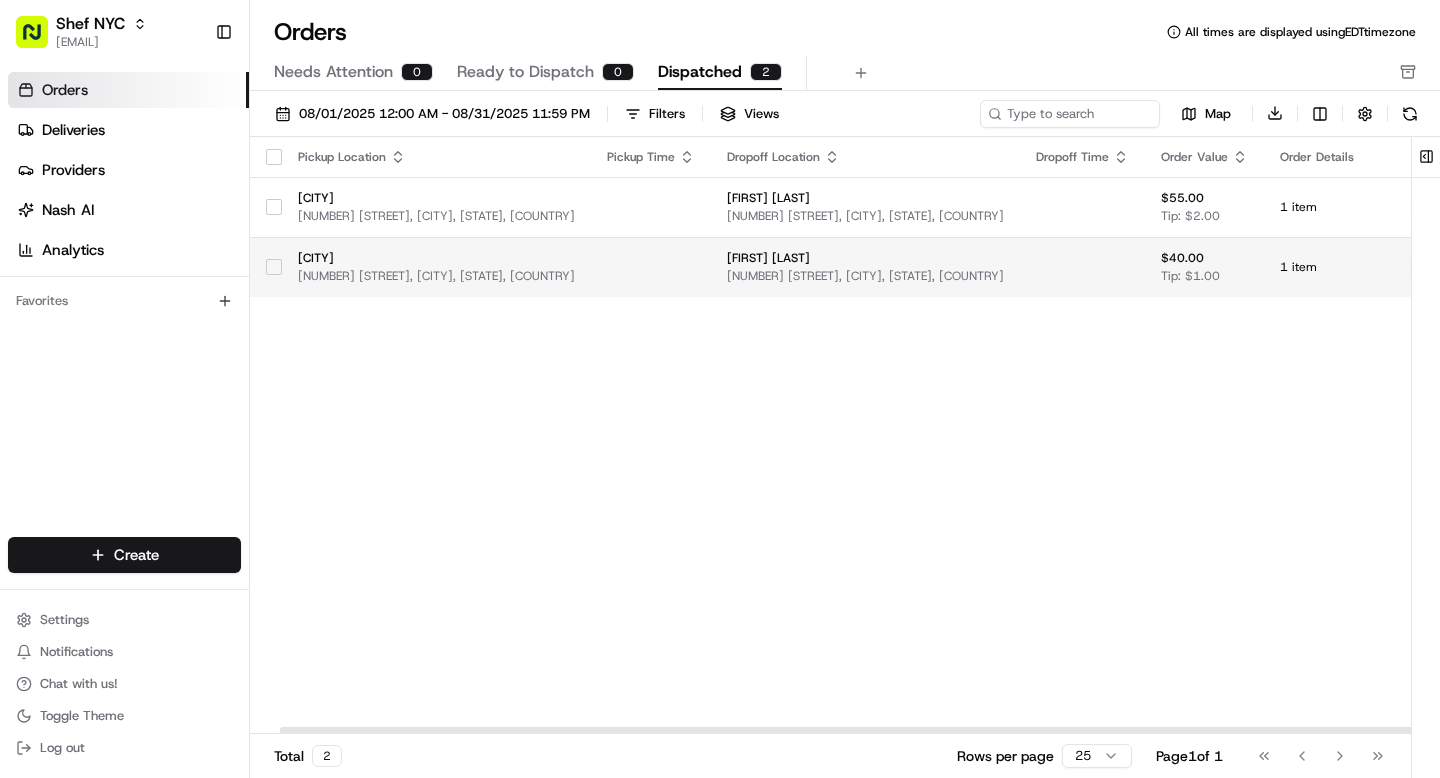 scroll, scrollTop: 0, scrollLeft: 169, axis: horizontal 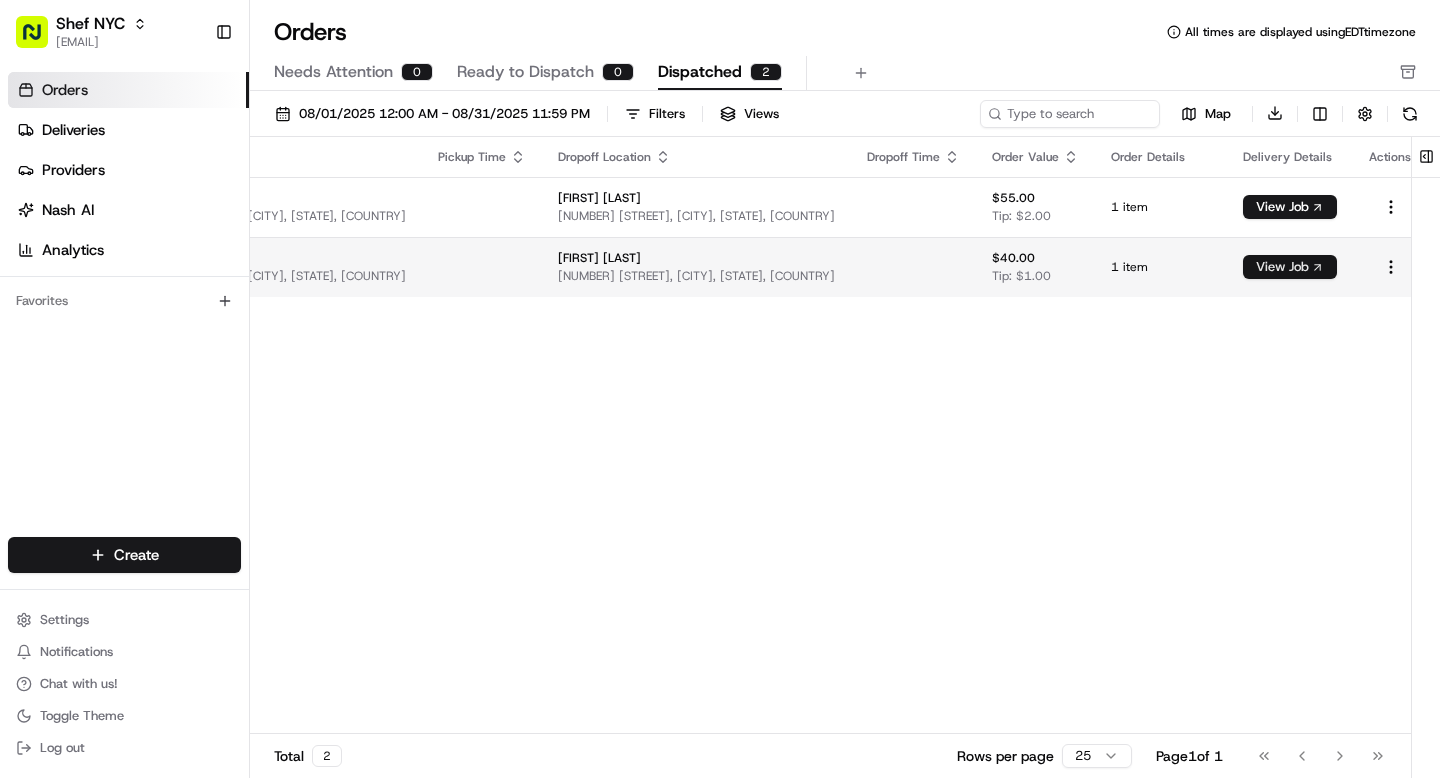click on "View Job" at bounding box center [1290, 267] 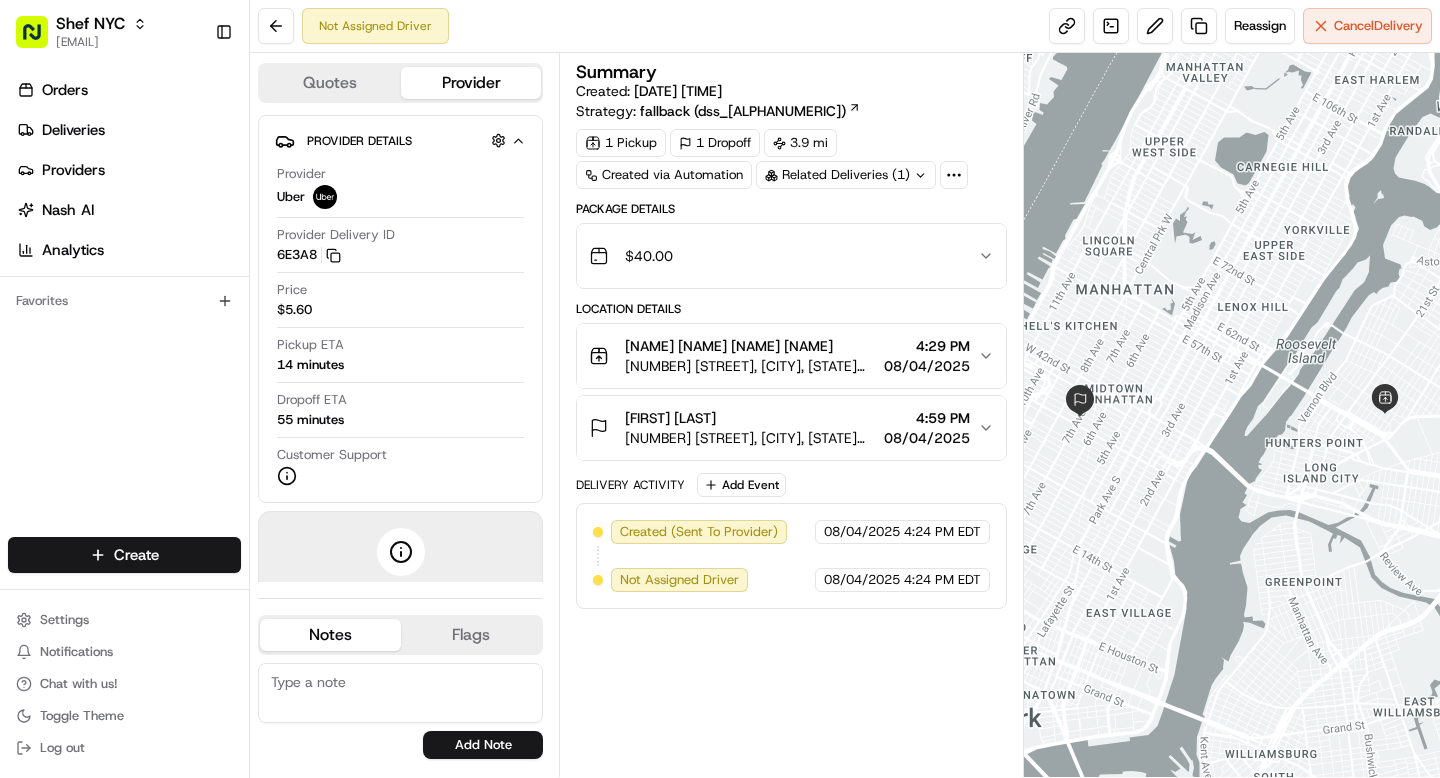scroll, scrollTop: 0, scrollLeft: 0, axis: both 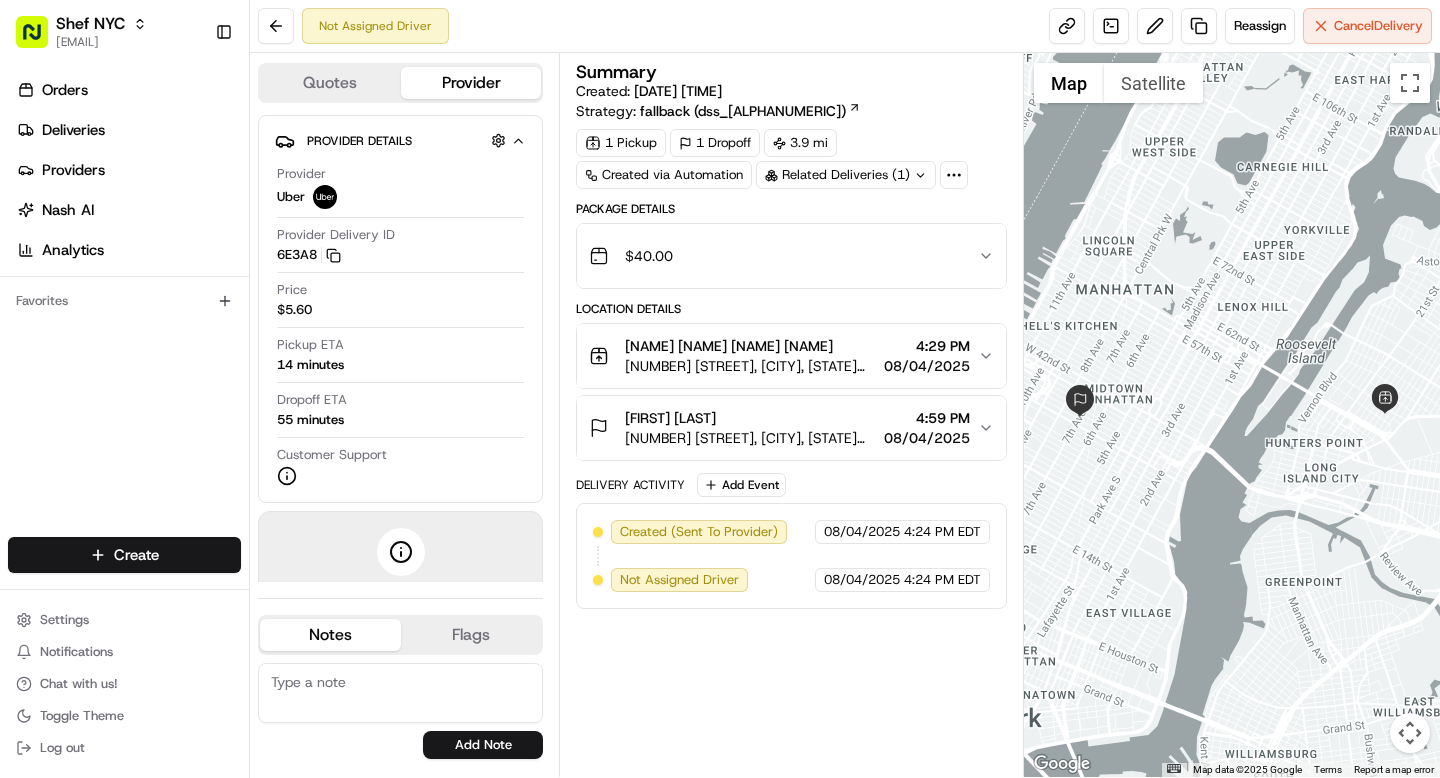 click 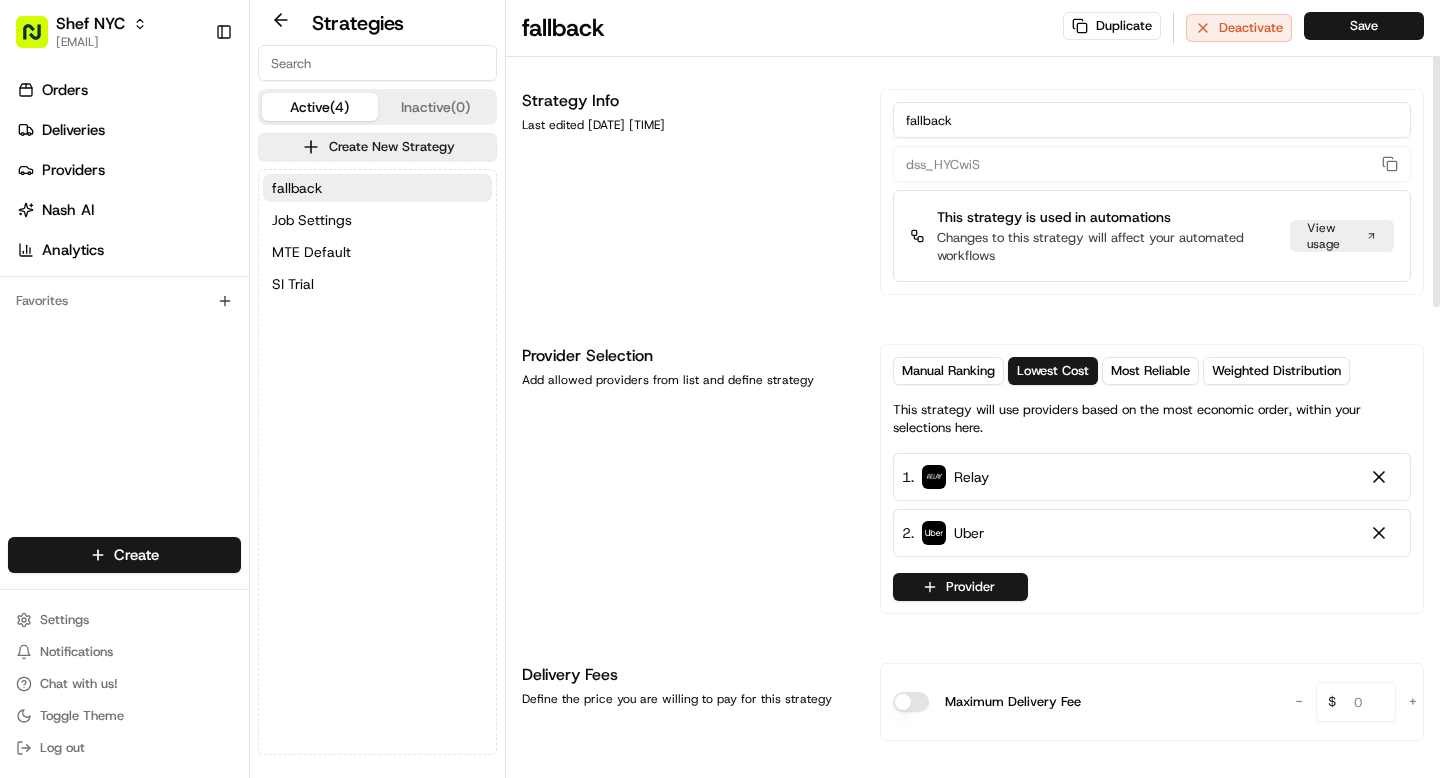 scroll, scrollTop: 0, scrollLeft: 0, axis: both 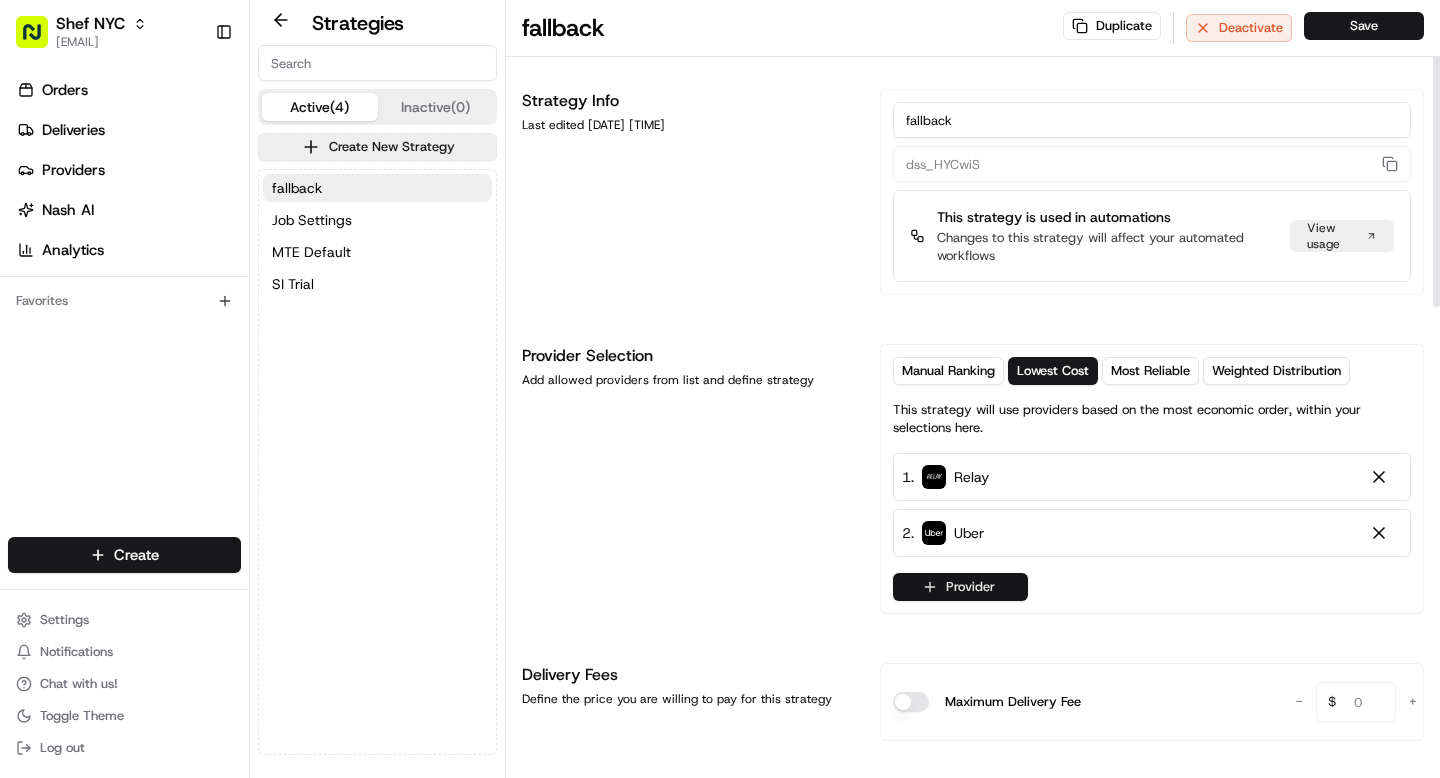 click on "Provider" at bounding box center (960, 587) 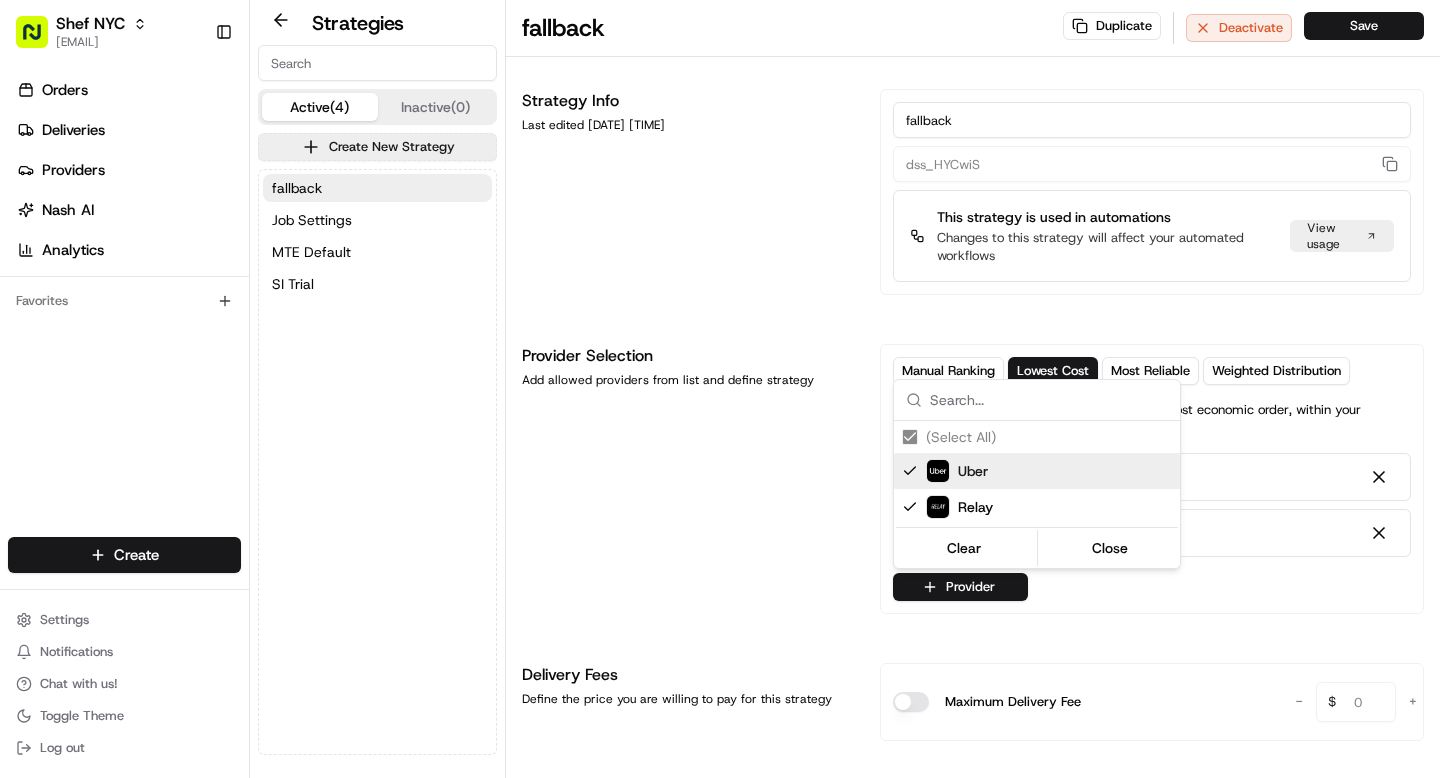 click on "Shef NYC greg@shef.com Toggle Sidebar Orders Deliveries Providers Nash AI Analytics Favorites Main Menu Members & Organization Organization Users Roles Preferences Customization Tracking Orchestration Automations Dispatch Strategy Locations Pickup Locations Dropoff Locations Billing Billing Refund Requests Integrations Notification Triggers Webhooks API Keys Request Logs Create Settings Notifications Chat with us! Toggle Theme Log out Strategies Active  (4) Inactive  (0) Create New Strategy fallback Job Settings MTE Default SI Trial fallback Duplicate Deactivate Save Strategy Info Last edited Nov 07, 2023 10:15 PM fallback dss_HYCwiS This strategy is used in automations Changes to this strategy will affect your automated workflows View usage Provider Selection Add allowed providers from list and define strategy Manual Ranking Lowest Cost Most Reliable Weighted Distribution This strategy will use providers based on the most economic order, within your selections here. 1 .     Relay 2 .     Uber" at bounding box center [720, 389] 